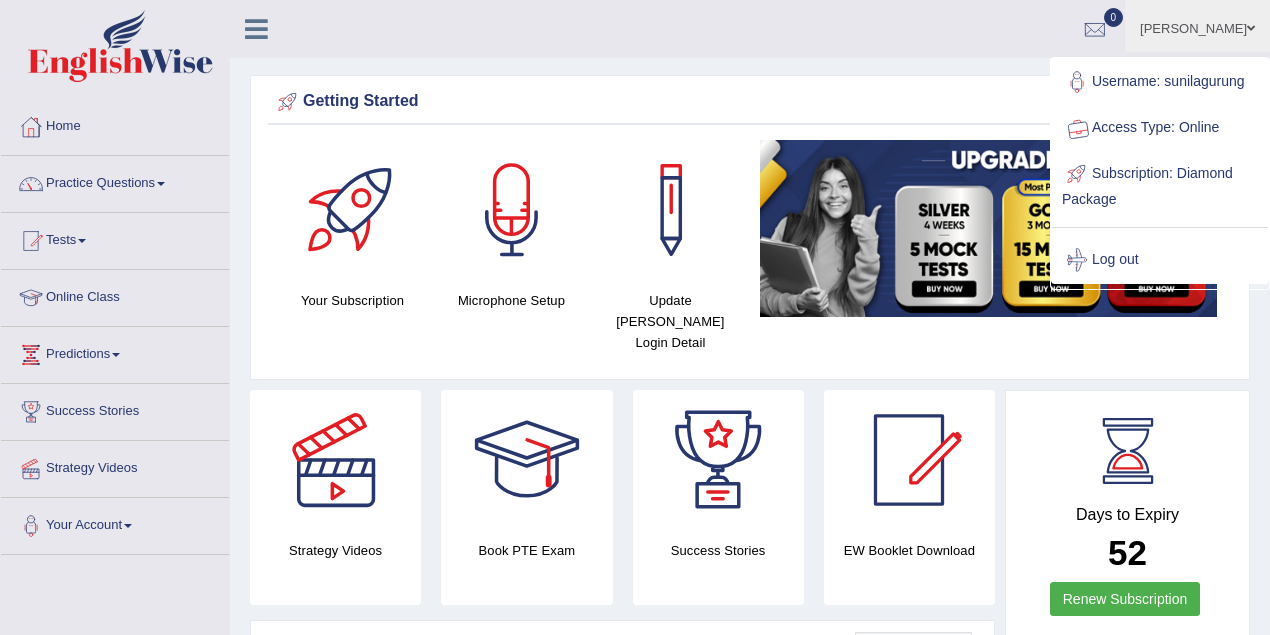 scroll, scrollTop: 0, scrollLeft: 0, axis: both 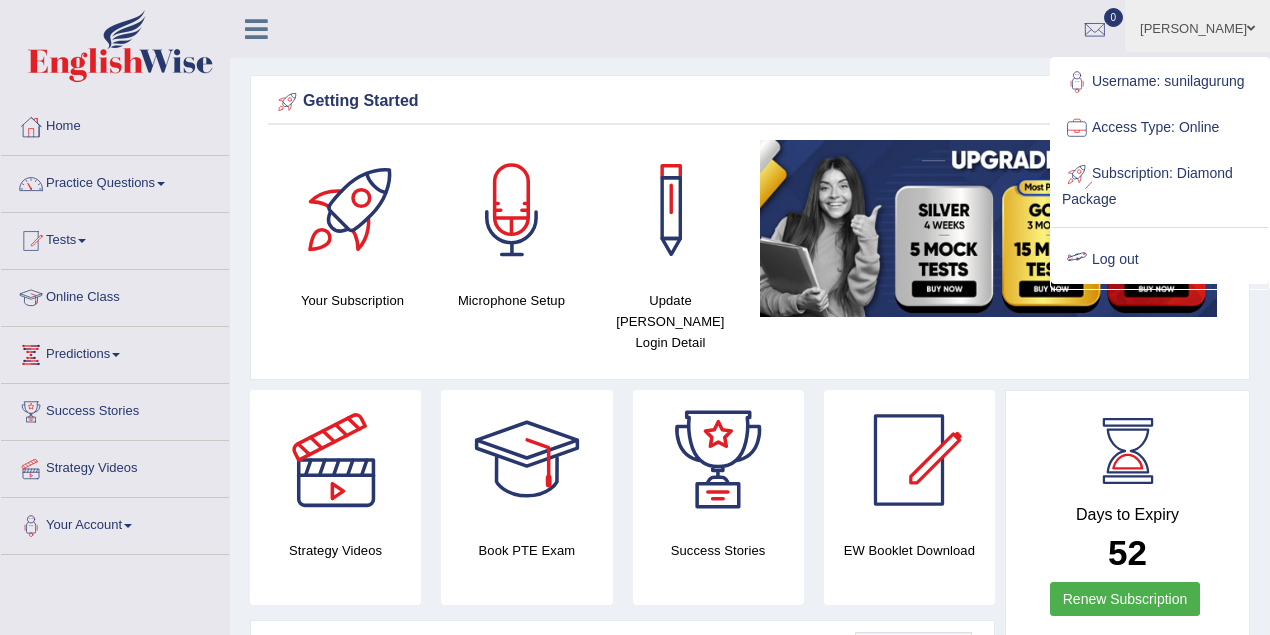 click on "Log out" at bounding box center [1160, 260] 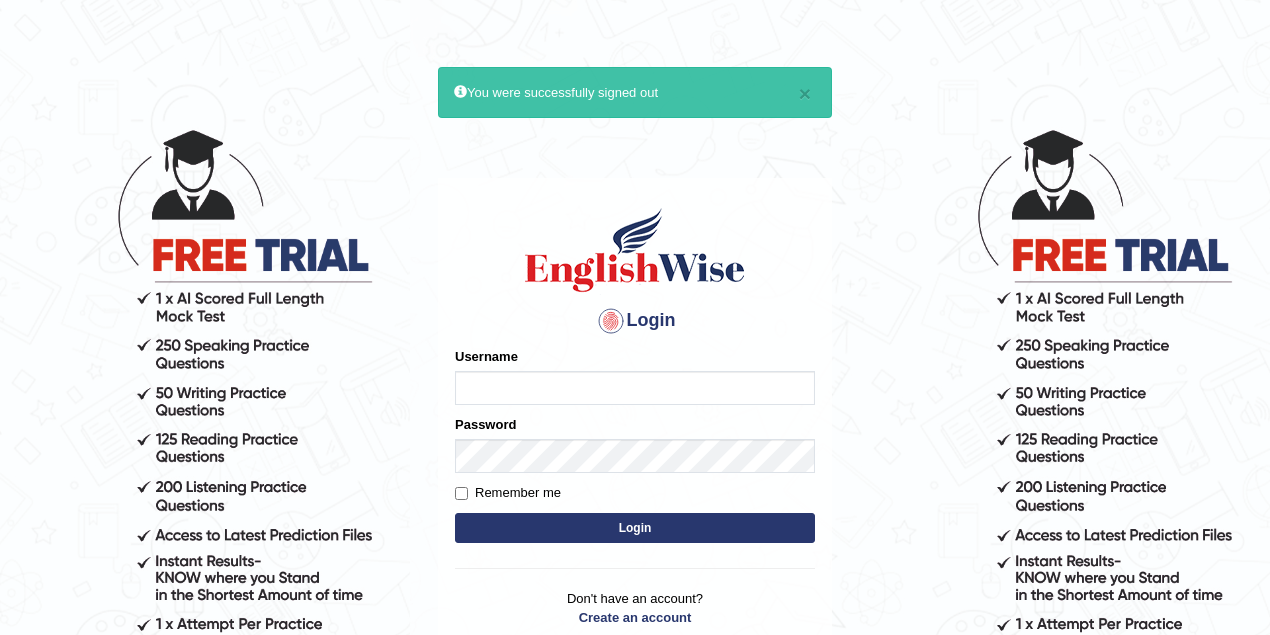 scroll, scrollTop: 0, scrollLeft: 0, axis: both 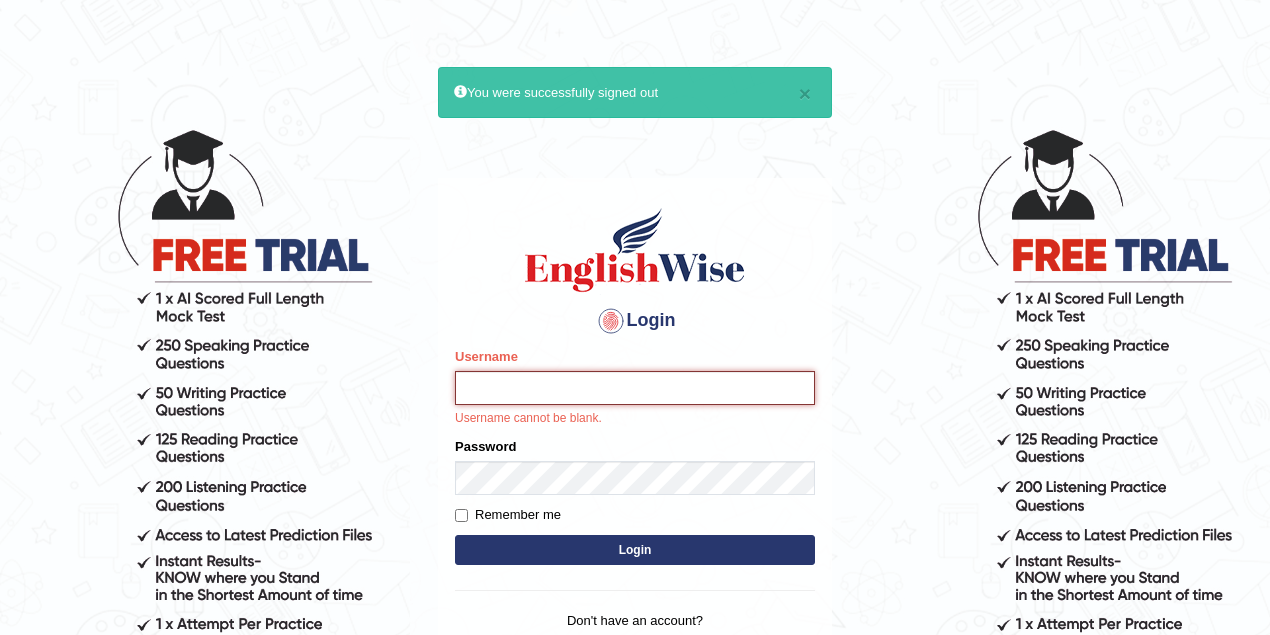 click on "Username" at bounding box center (635, 388) 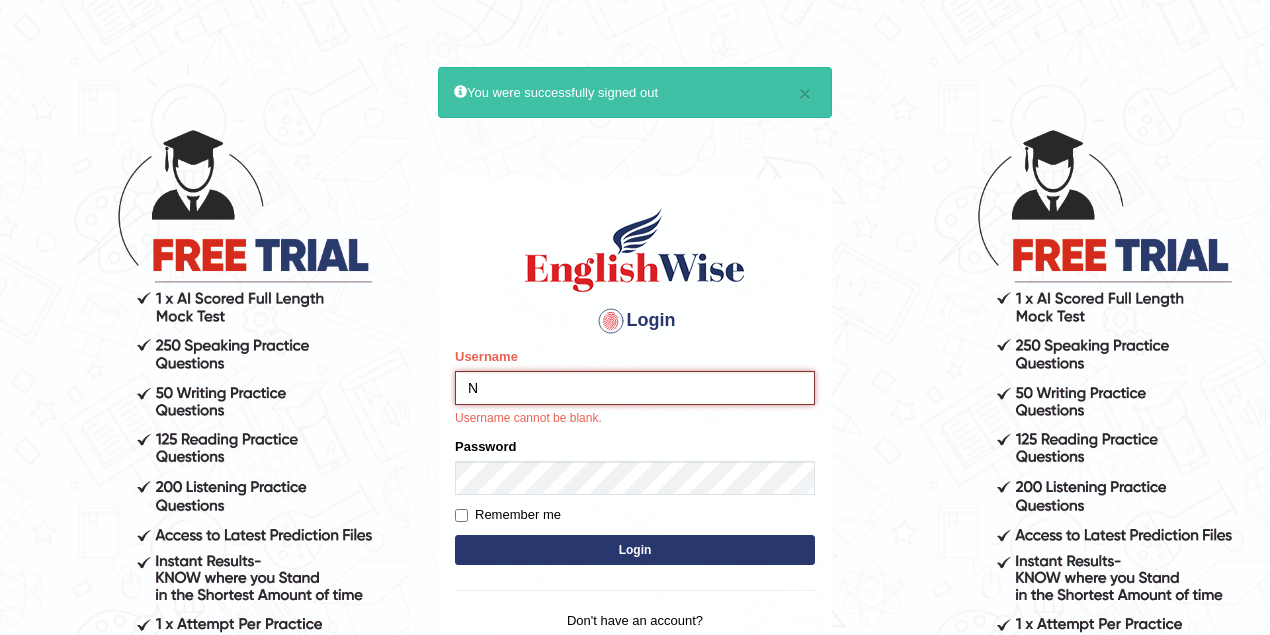 type on "NahidShikder" 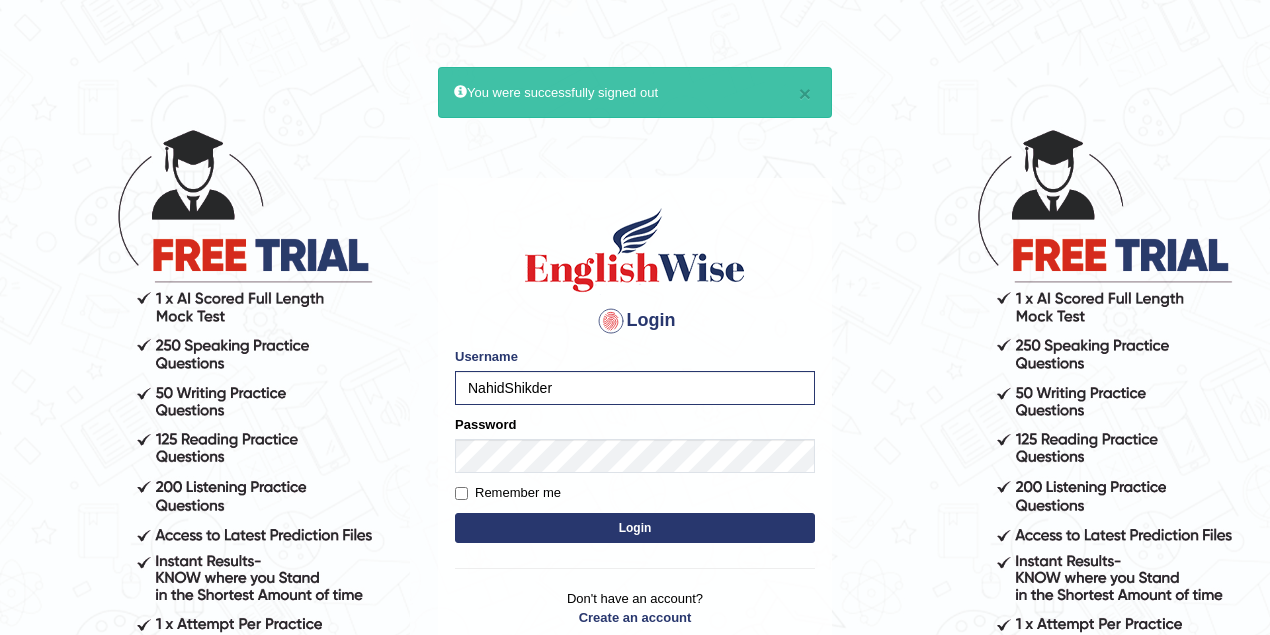 click on "Remember me" at bounding box center (508, 493) 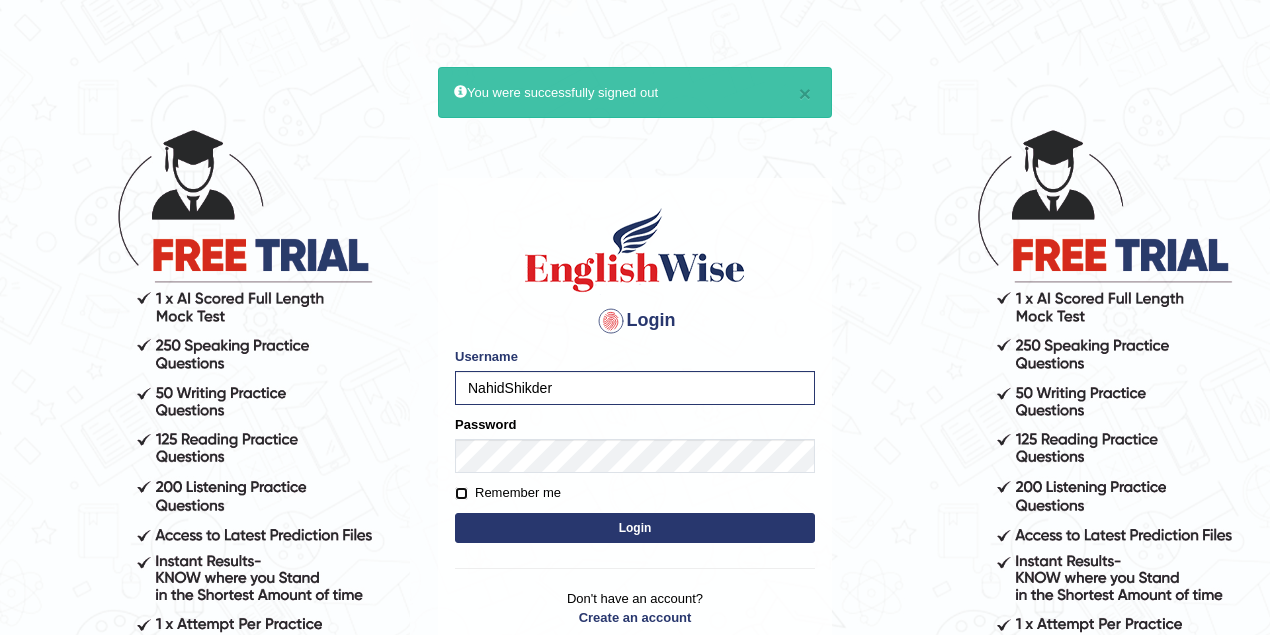 checkbox on "true" 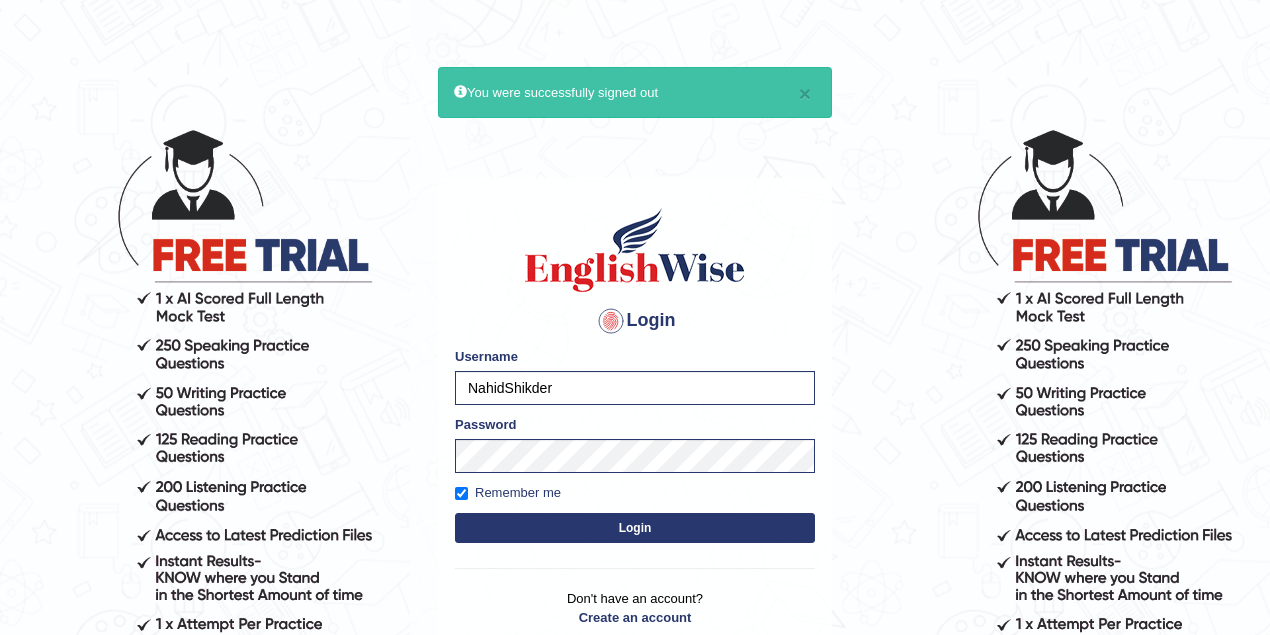click on "Login" at bounding box center [635, 528] 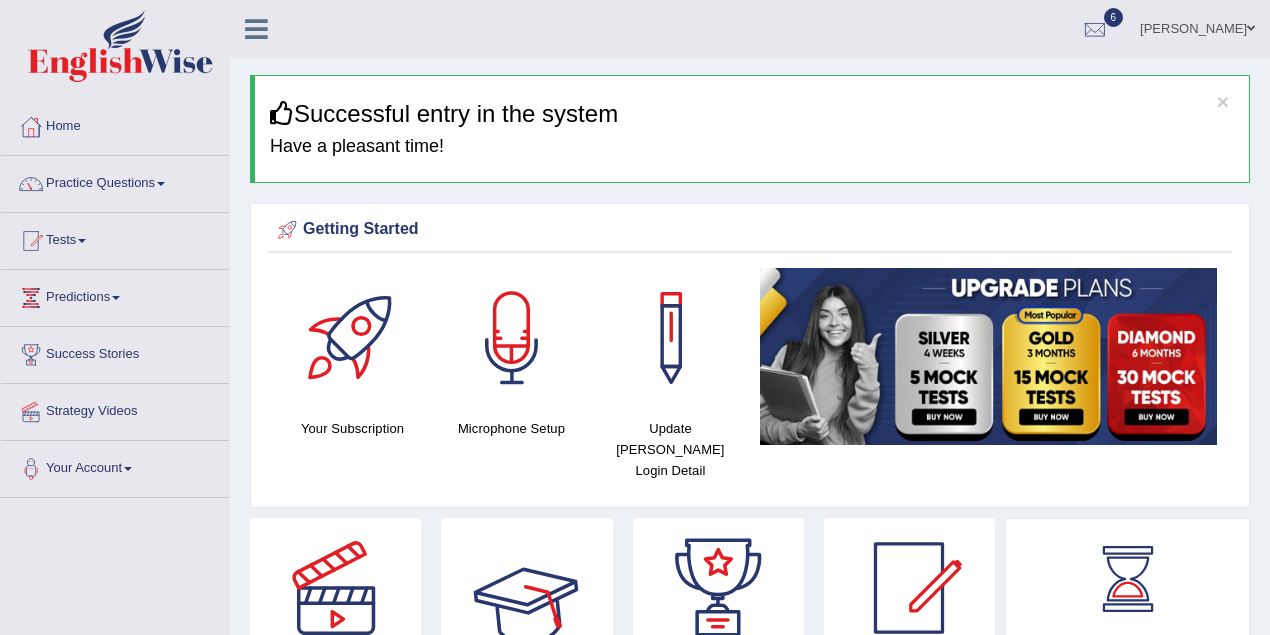 scroll, scrollTop: 0, scrollLeft: 0, axis: both 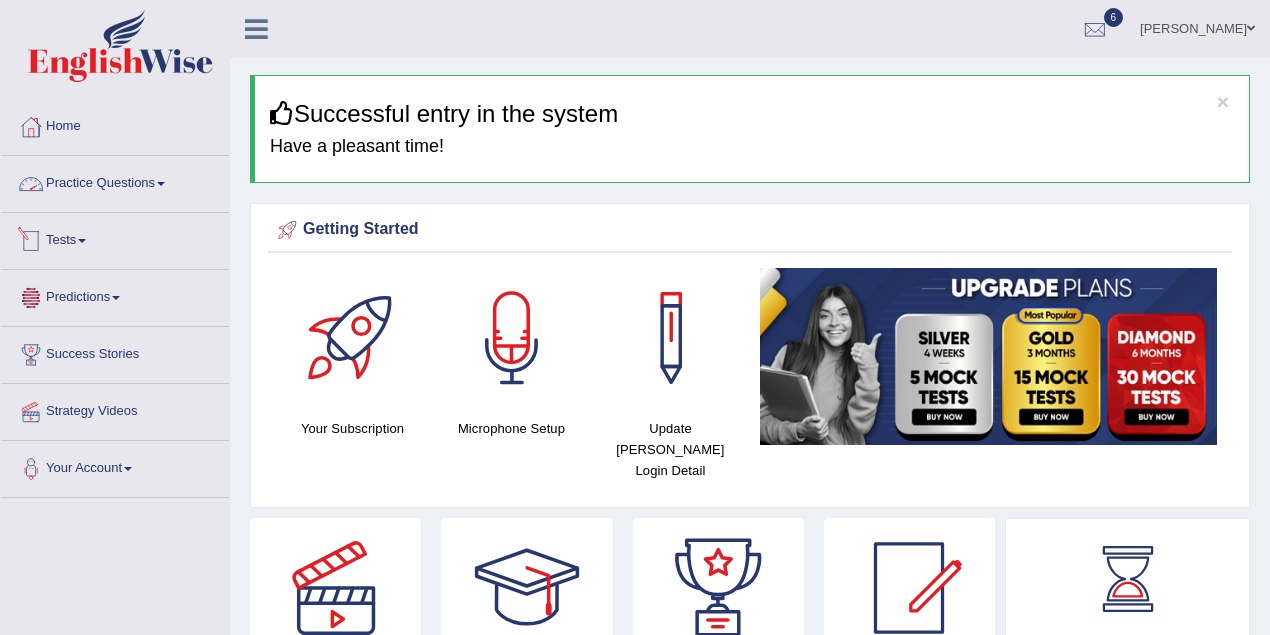 click on "Practice Questions" at bounding box center (115, 181) 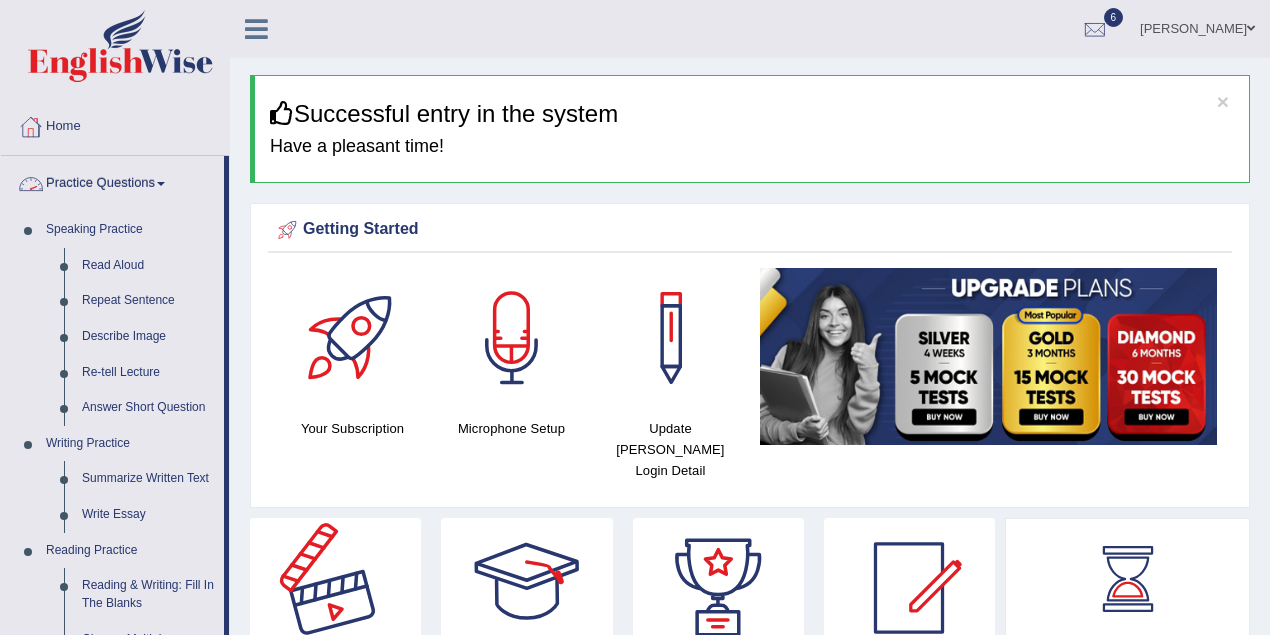 click on "Practice Questions" at bounding box center [112, 181] 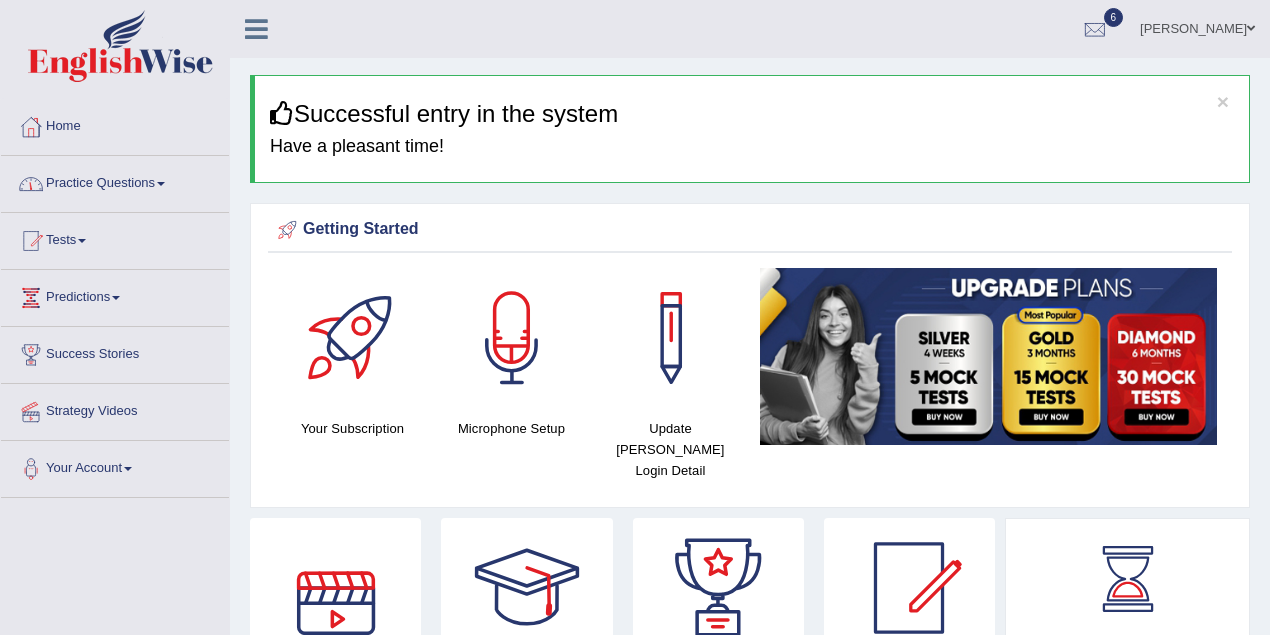 scroll, scrollTop: 200, scrollLeft: 0, axis: vertical 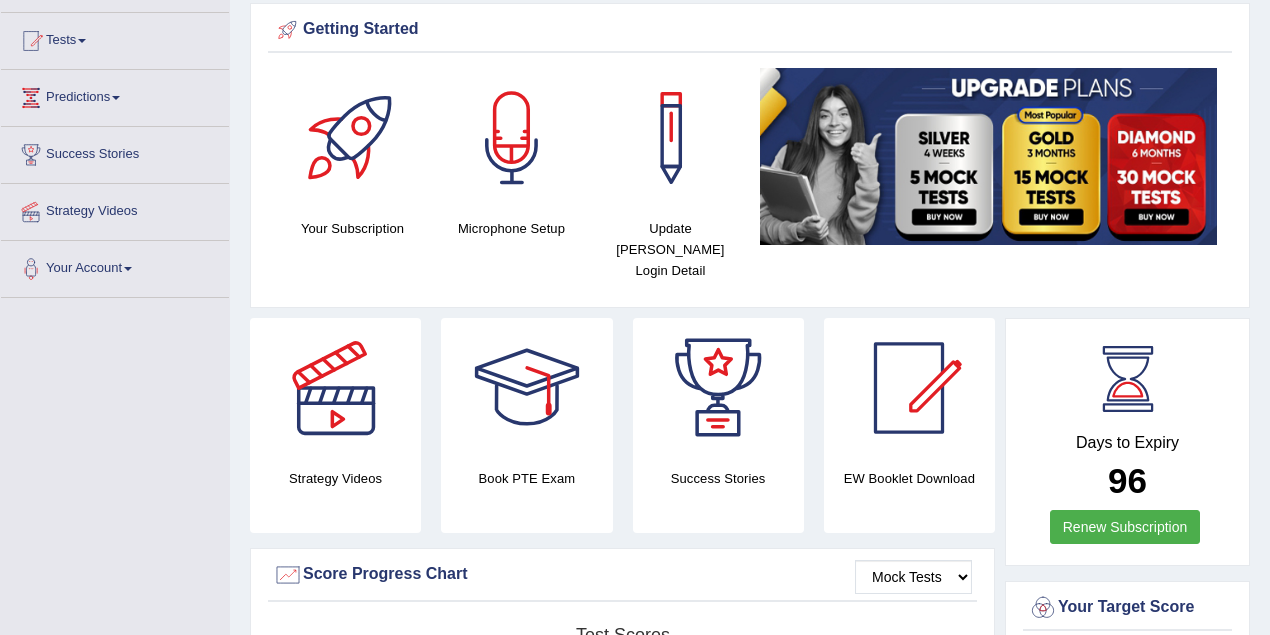 click on "Tests" at bounding box center [115, 38] 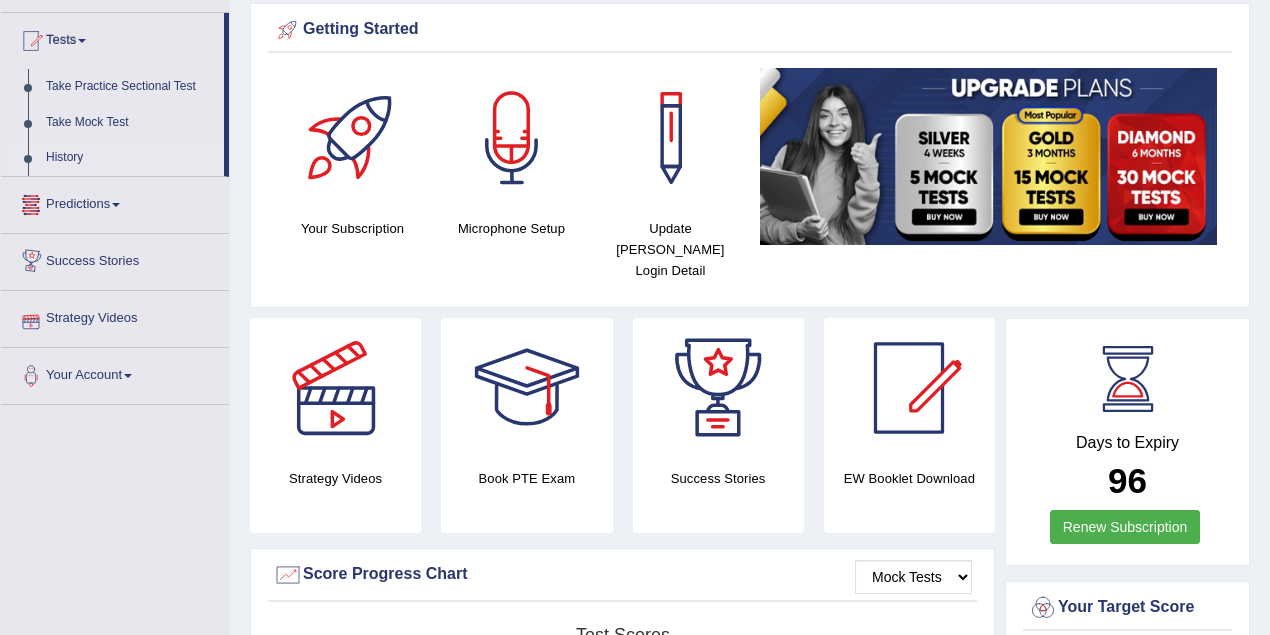 click on "History" at bounding box center [130, 158] 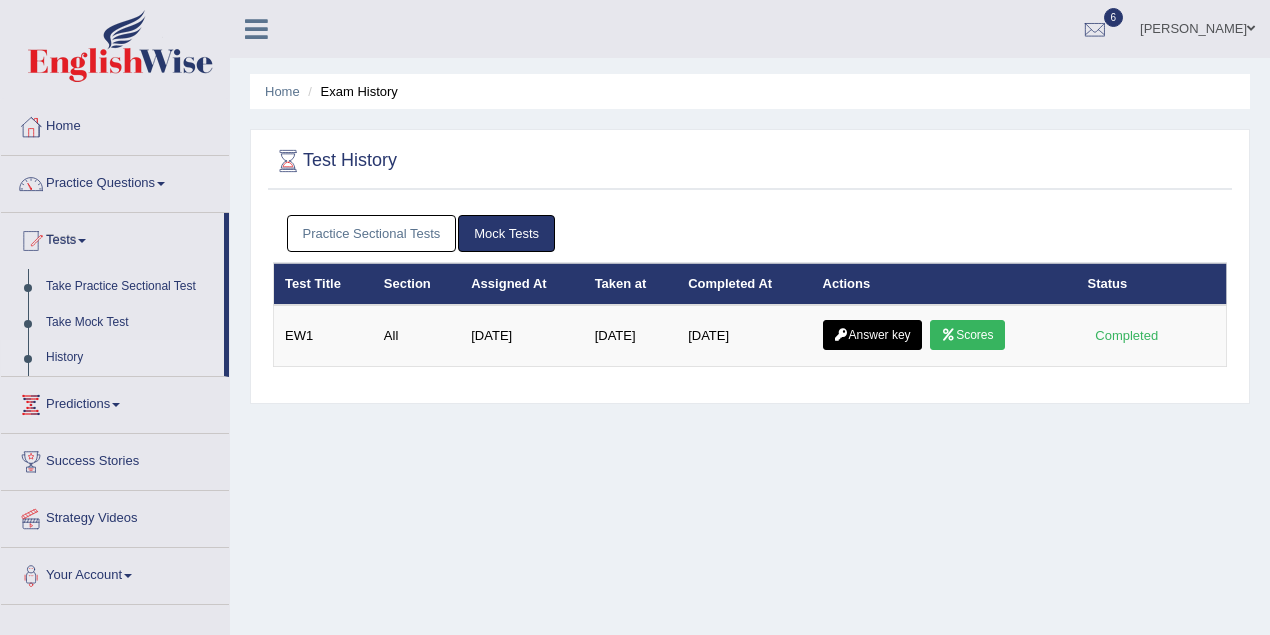 scroll, scrollTop: 0, scrollLeft: 0, axis: both 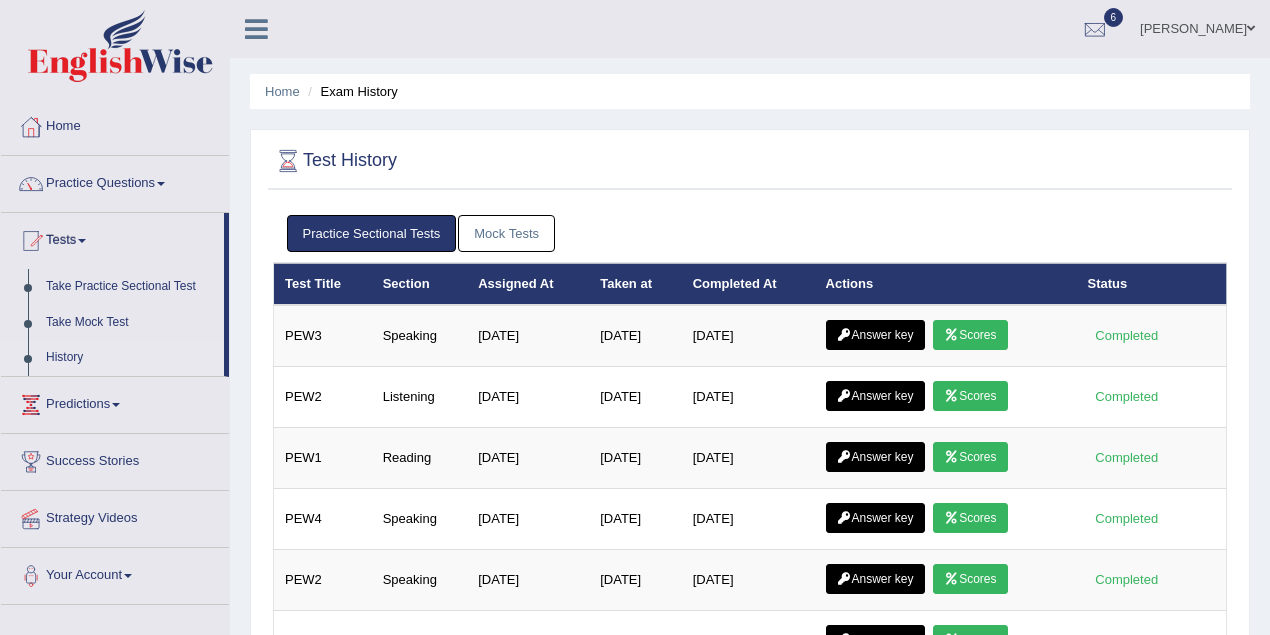 drag, startPoint x: 436, startPoint y: 241, endPoint x: 490, endPoint y: 238, distance: 54.08327 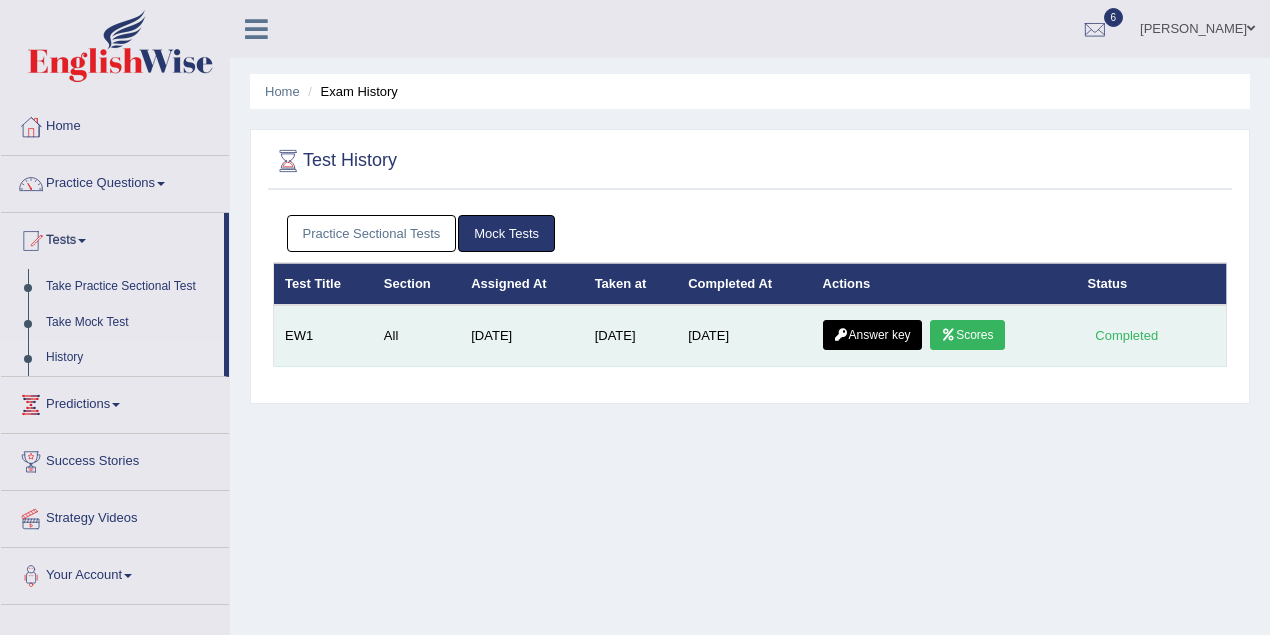 click on "Scores" at bounding box center [967, 335] 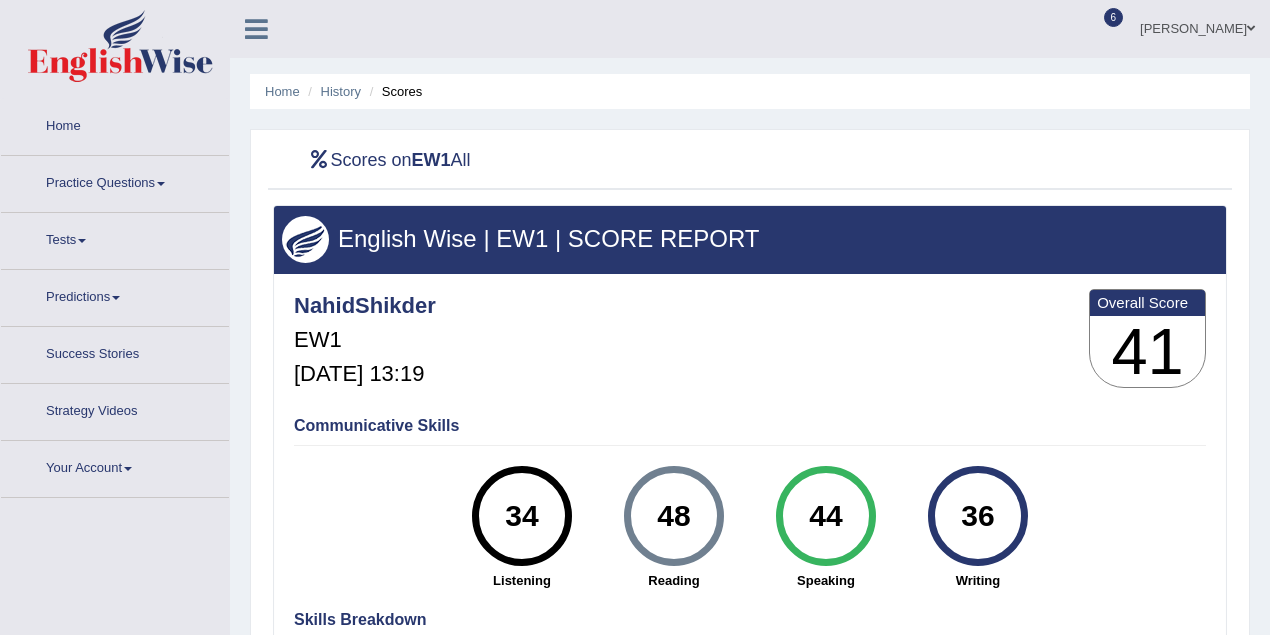 scroll, scrollTop: 0, scrollLeft: 0, axis: both 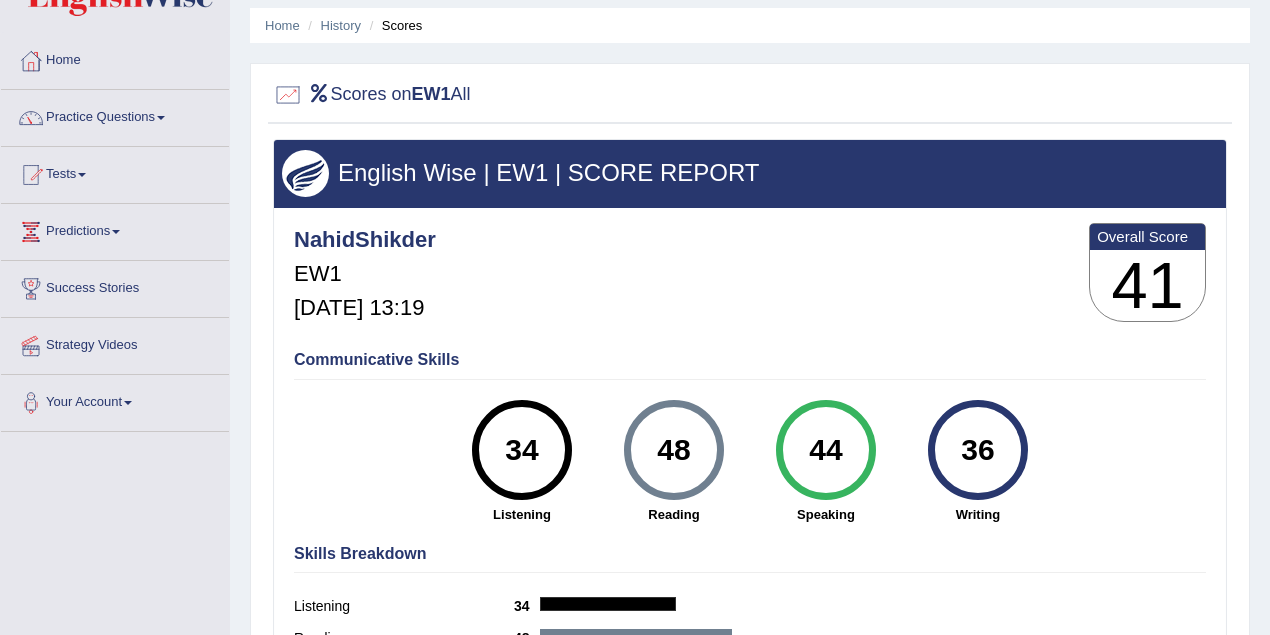 drag, startPoint x: 495, startPoint y: 447, endPoint x: 1000, endPoint y: 389, distance: 508.3198 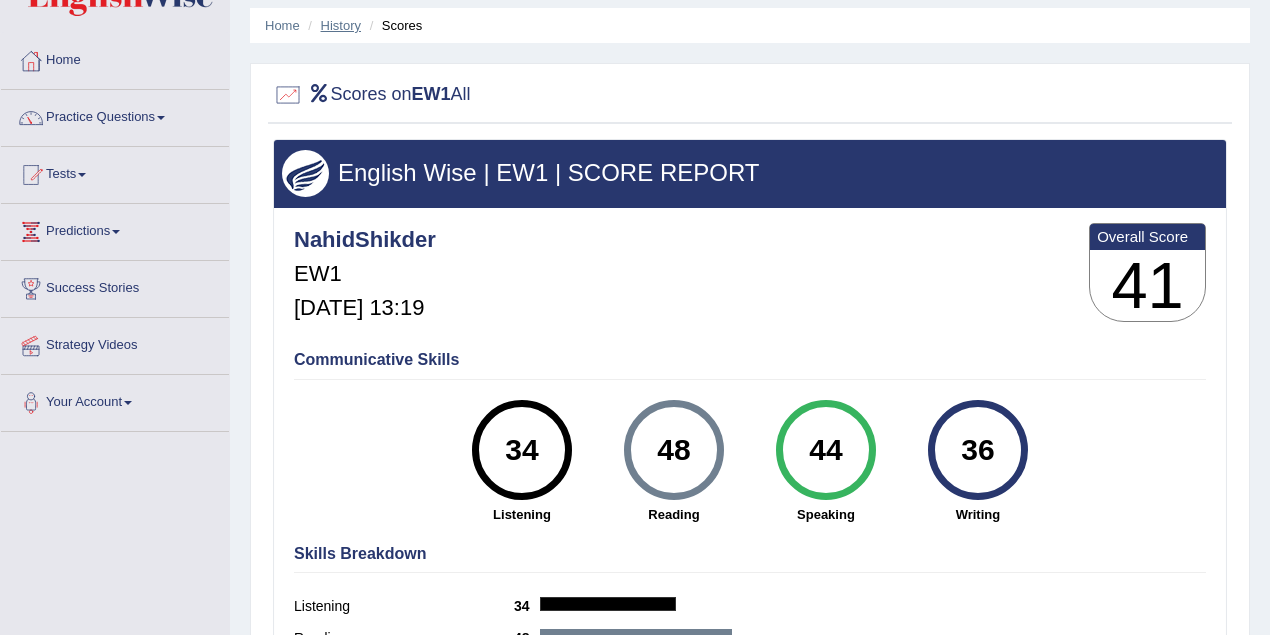 click on "History" at bounding box center (341, 25) 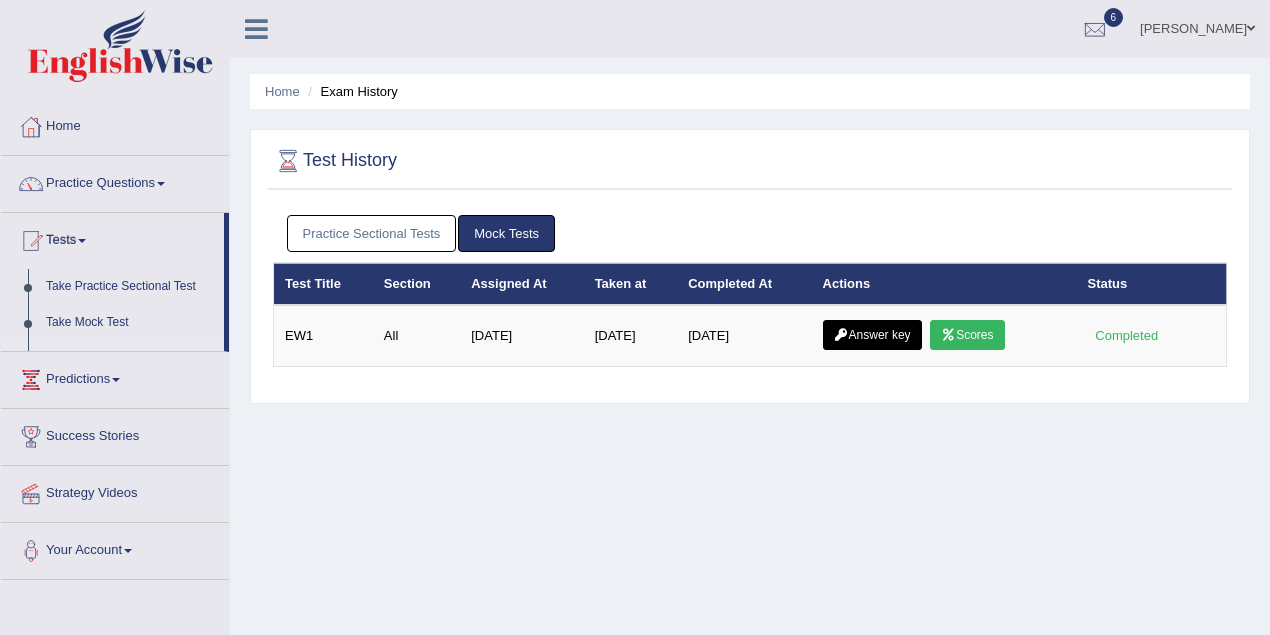 scroll, scrollTop: 0, scrollLeft: 0, axis: both 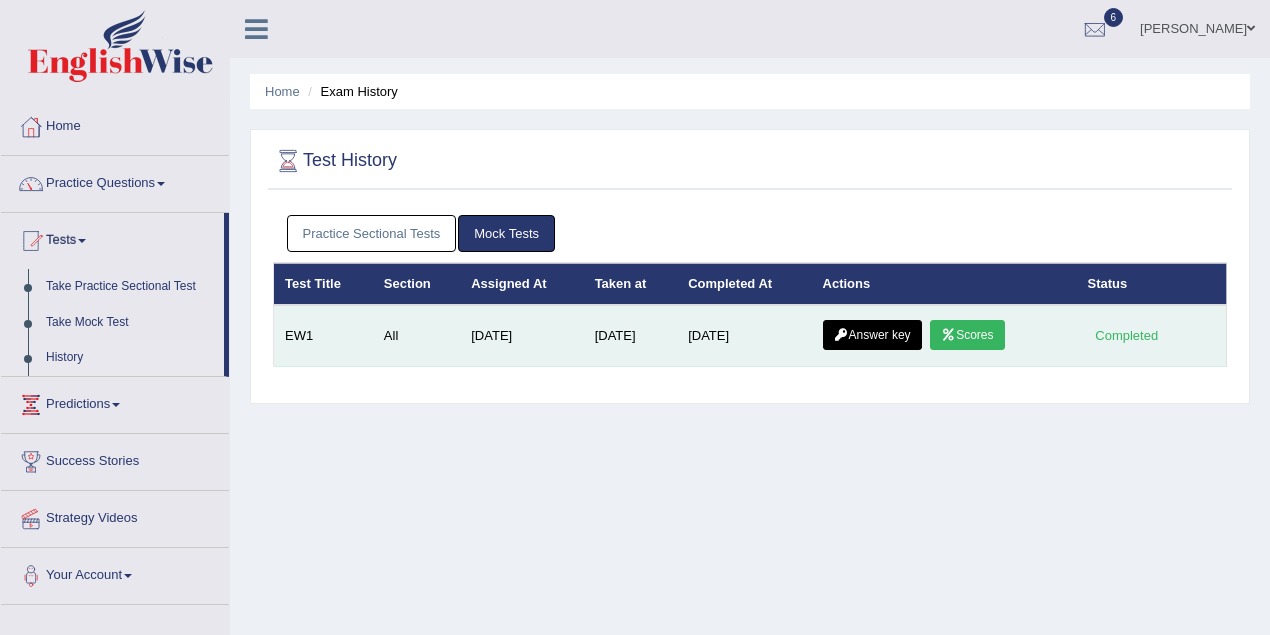 click on "Answer key" at bounding box center [872, 335] 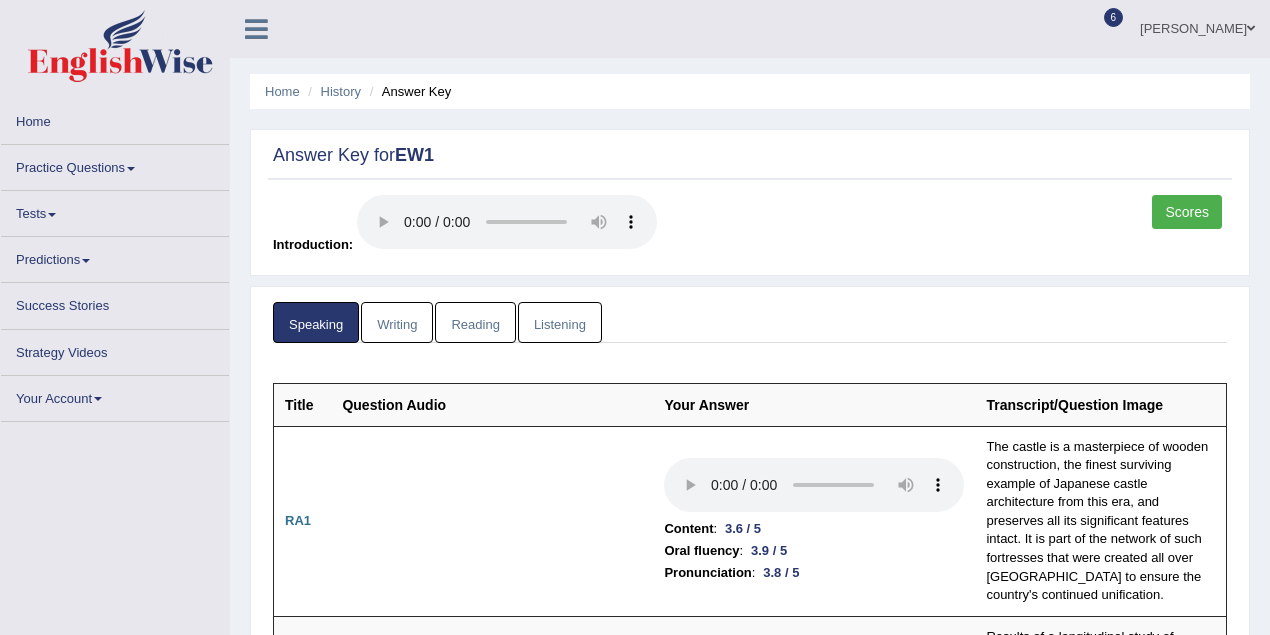 scroll, scrollTop: 0, scrollLeft: 0, axis: both 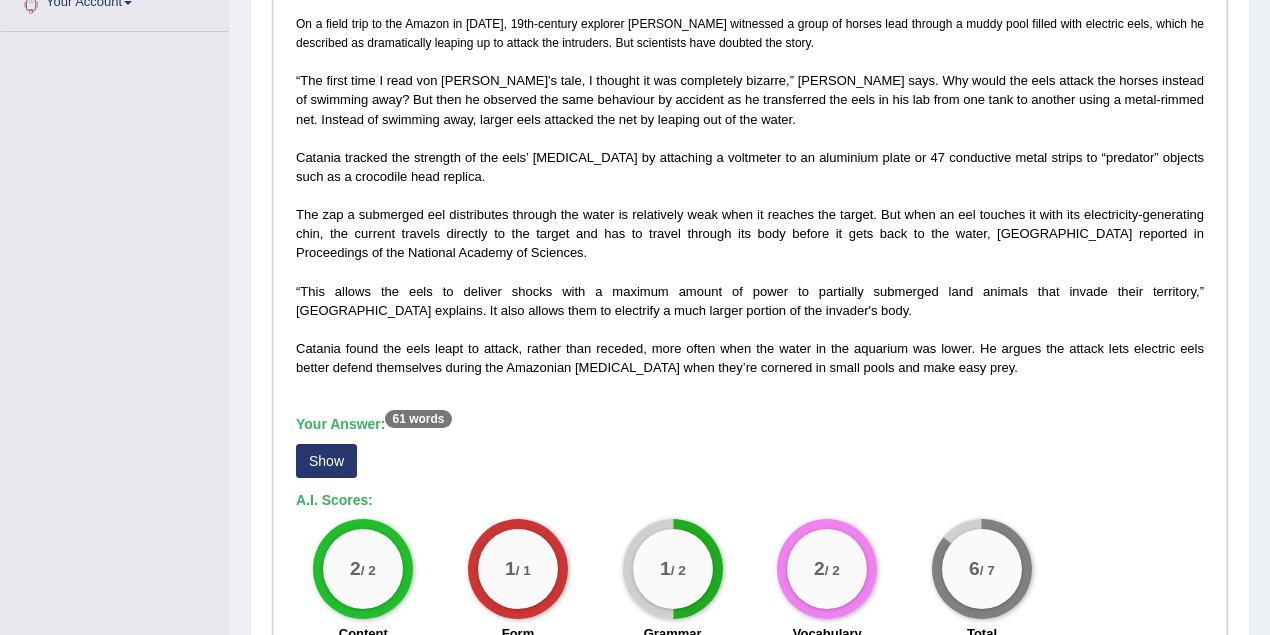 click on "Show" at bounding box center [326, 461] 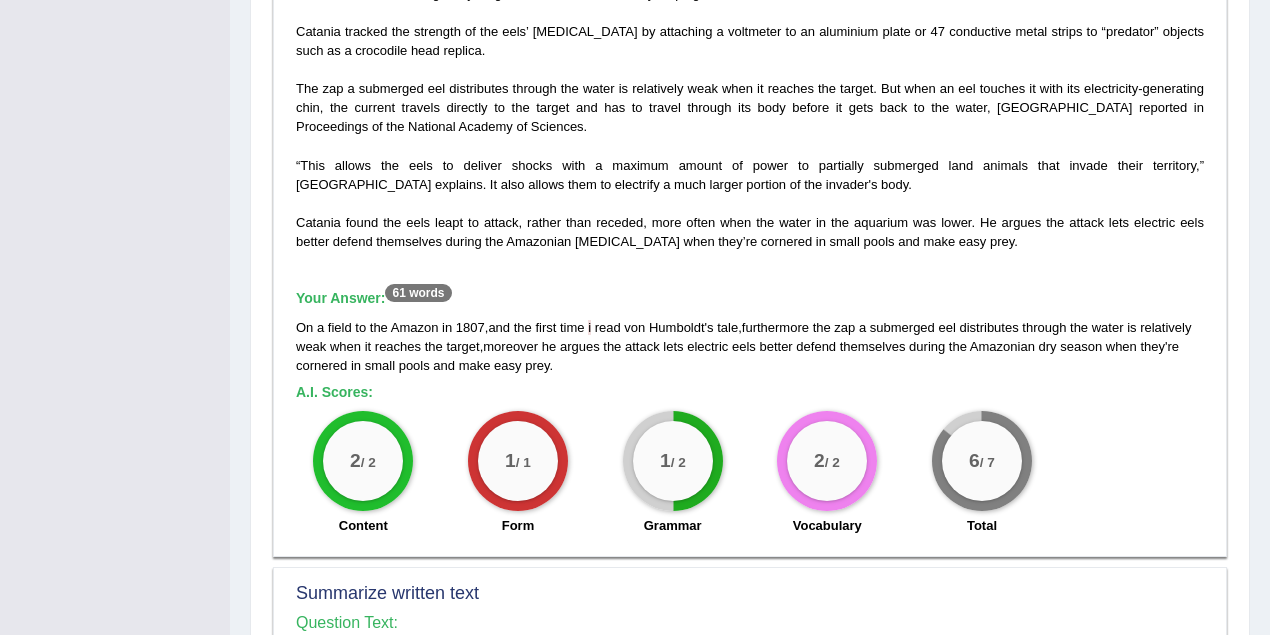scroll, scrollTop: 600, scrollLeft: 0, axis: vertical 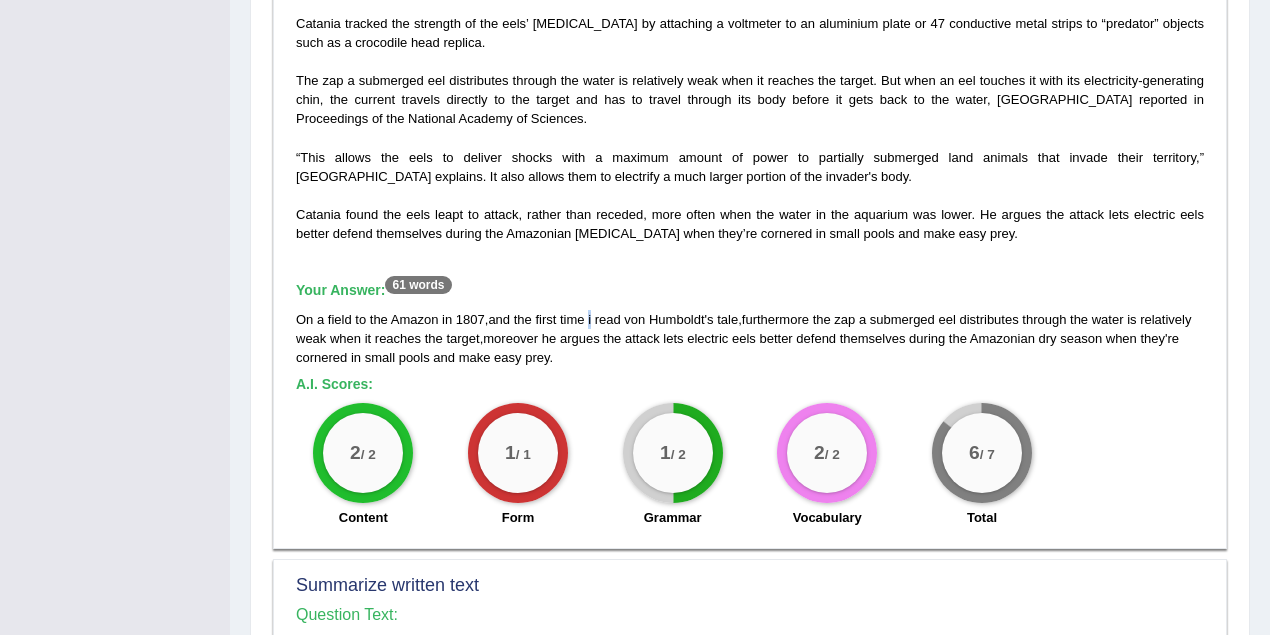 click on "On   a   field   to   the   Amazon   in   [DATE] ,  and   the   first   time   i   read   von   [PERSON_NAME] ' s     tale ,  furthermore   the   zap   a   submerged   eel   distributes   through   the   water   is   relatively   weak   when   it   reaches   the   target ,  moreover   he   argues   the   attack   lets   electric   eels   better   defend   themselves   during   the   Amazonian   [MEDICAL_DATA]   when   they ' re   cornered   in   small   pools   and   make   easy   prey ." at bounding box center [750, 338] 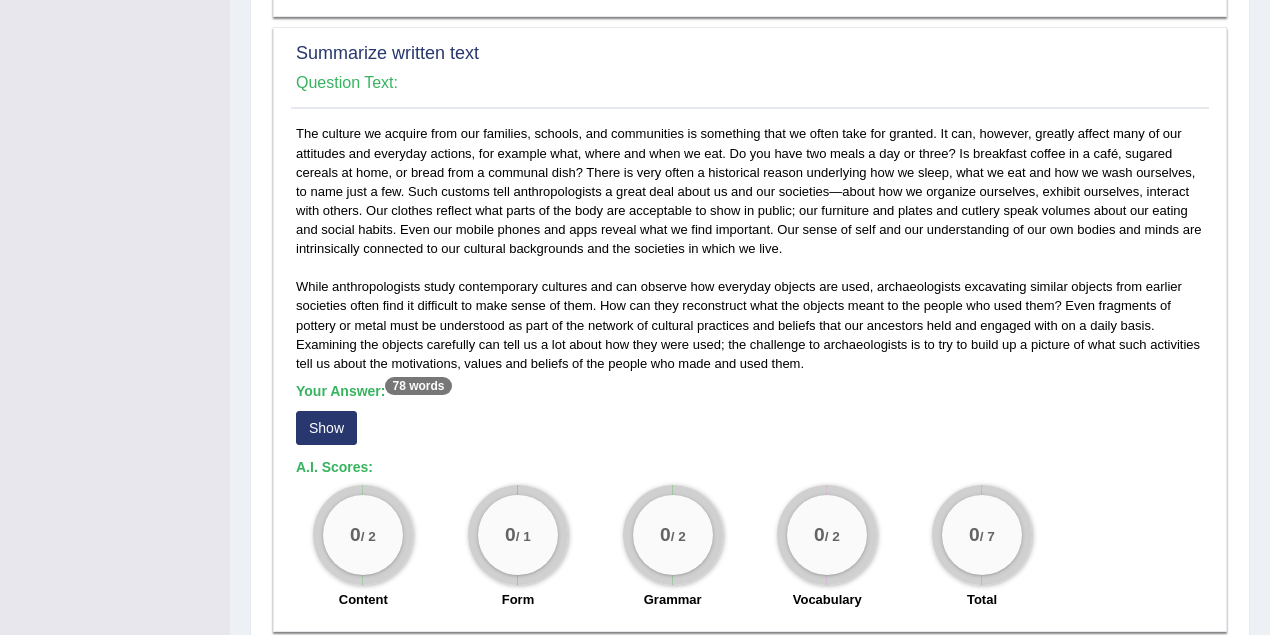 scroll, scrollTop: 1133, scrollLeft: 0, axis: vertical 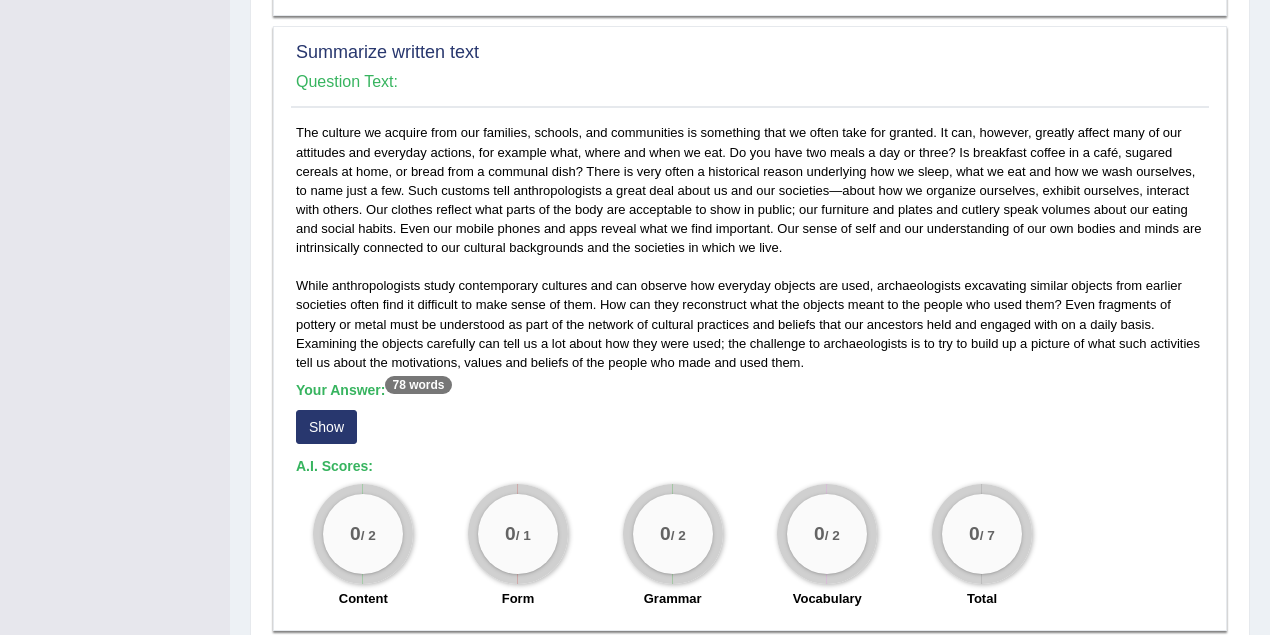 click on "Show" at bounding box center [326, 427] 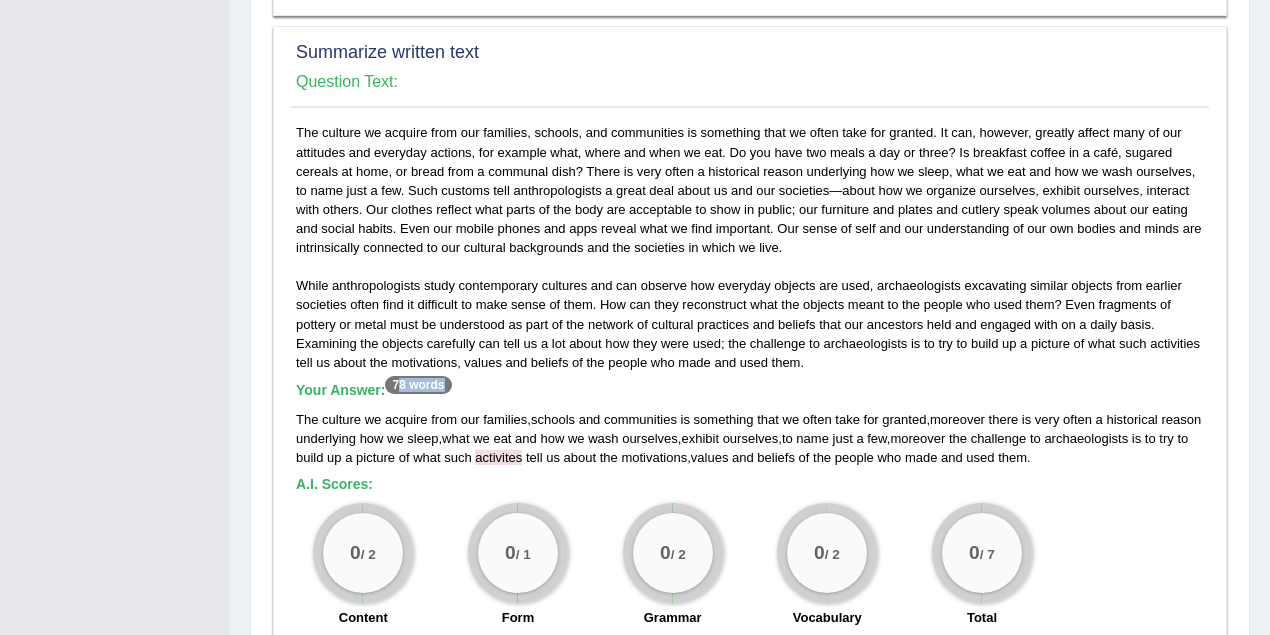 drag, startPoint x: 460, startPoint y: 379, endPoint x: 400, endPoint y: 380, distance: 60.00833 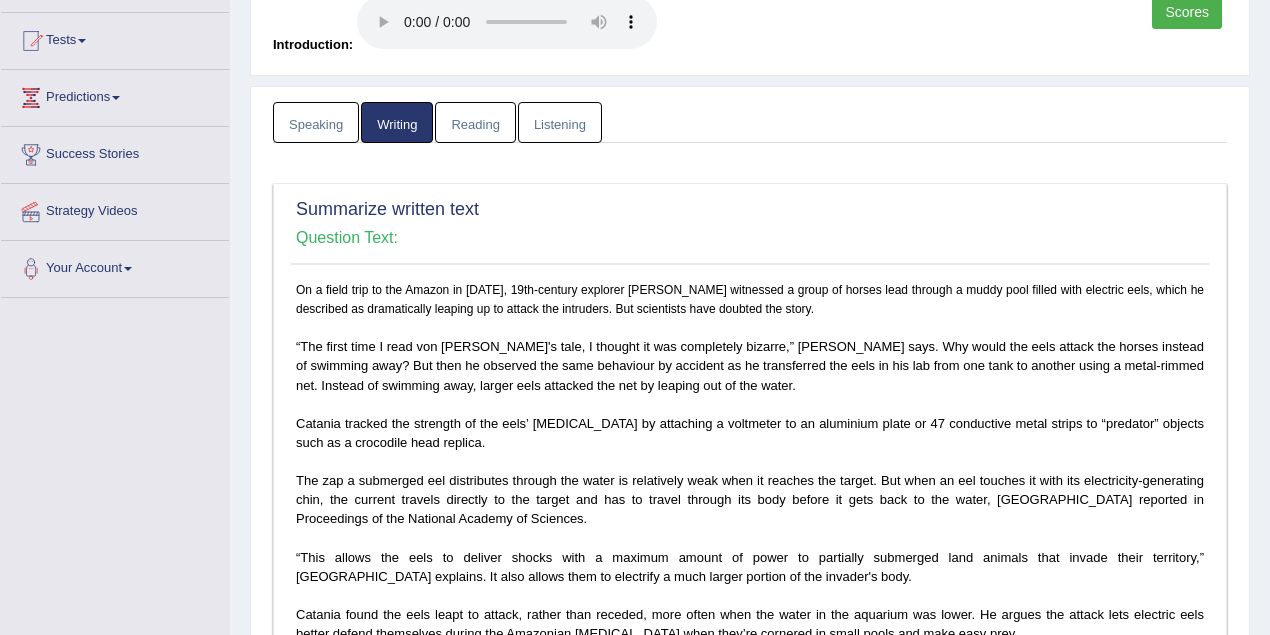 scroll, scrollTop: 200, scrollLeft: 0, axis: vertical 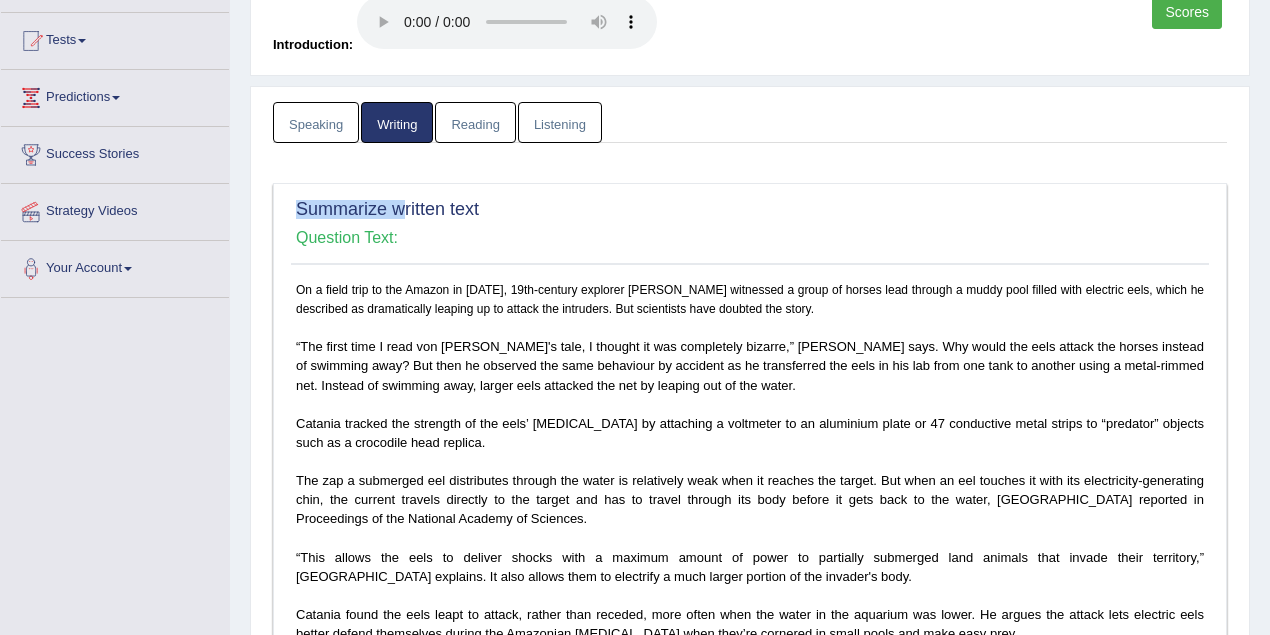 drag, startPoint x: 318, startPoint y: 198, endPoint x: 488, endPoint y: 412, distance: 273.3057 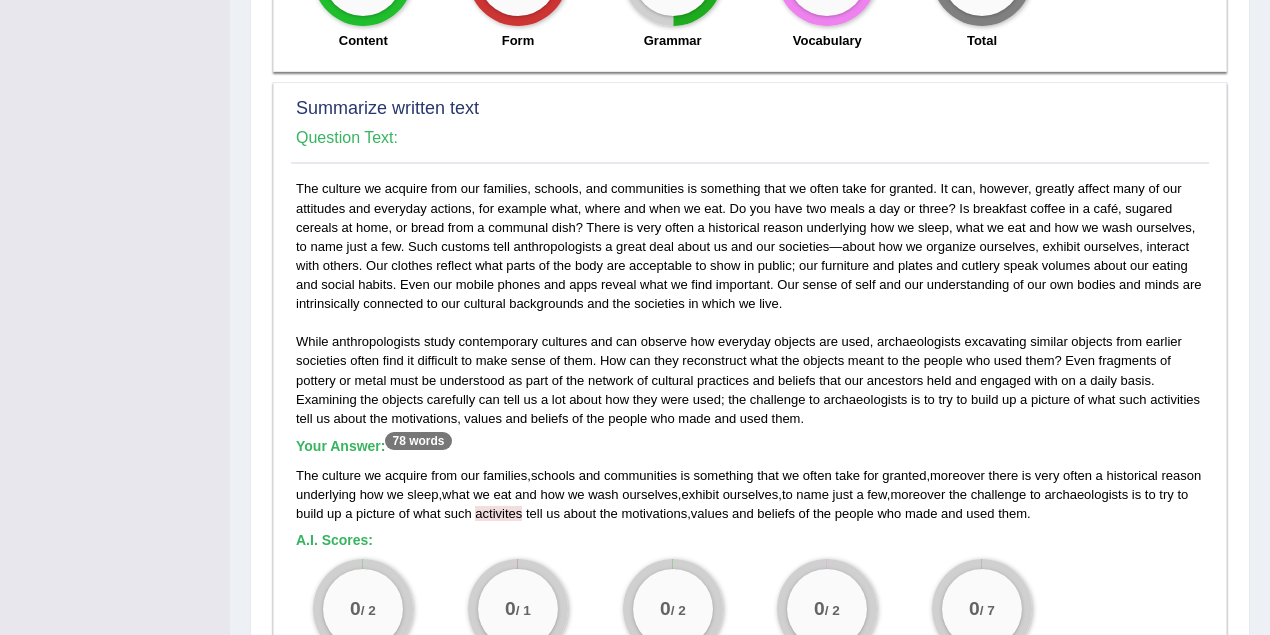 scroll, scrollTop: 1133, scrollLeft: 0, axis: vertical 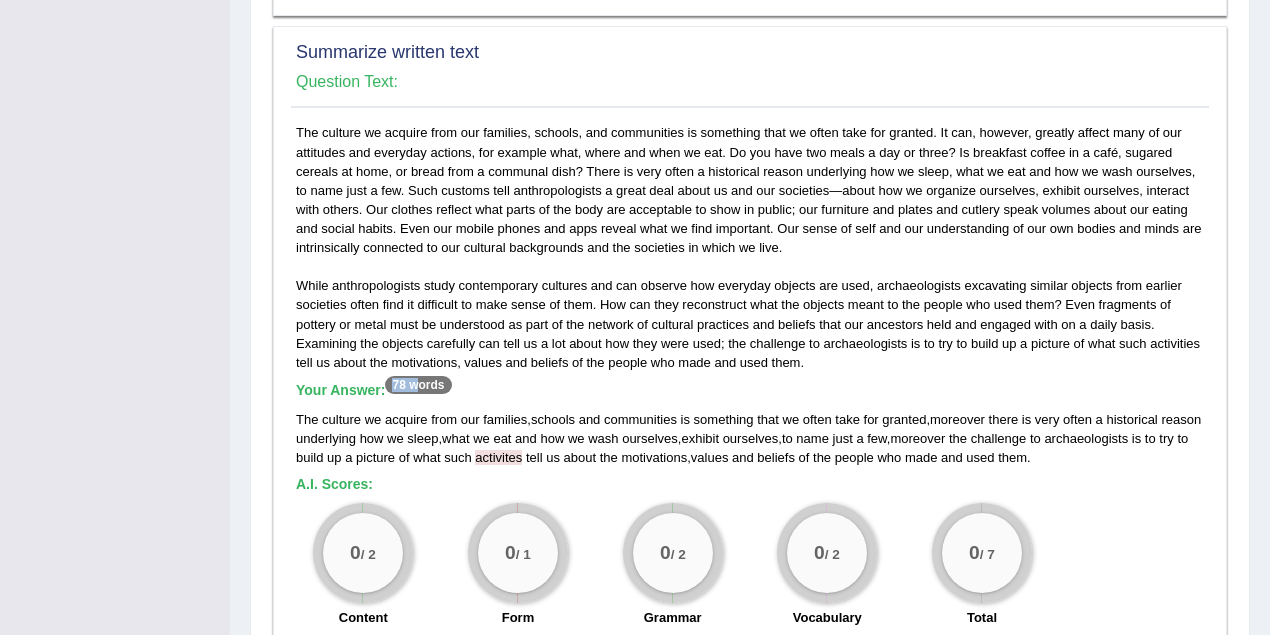 drag, startPoint x: 397, startPoint y: 380, endPoint x: 378, endPoint y: 206, distance: 175.03429 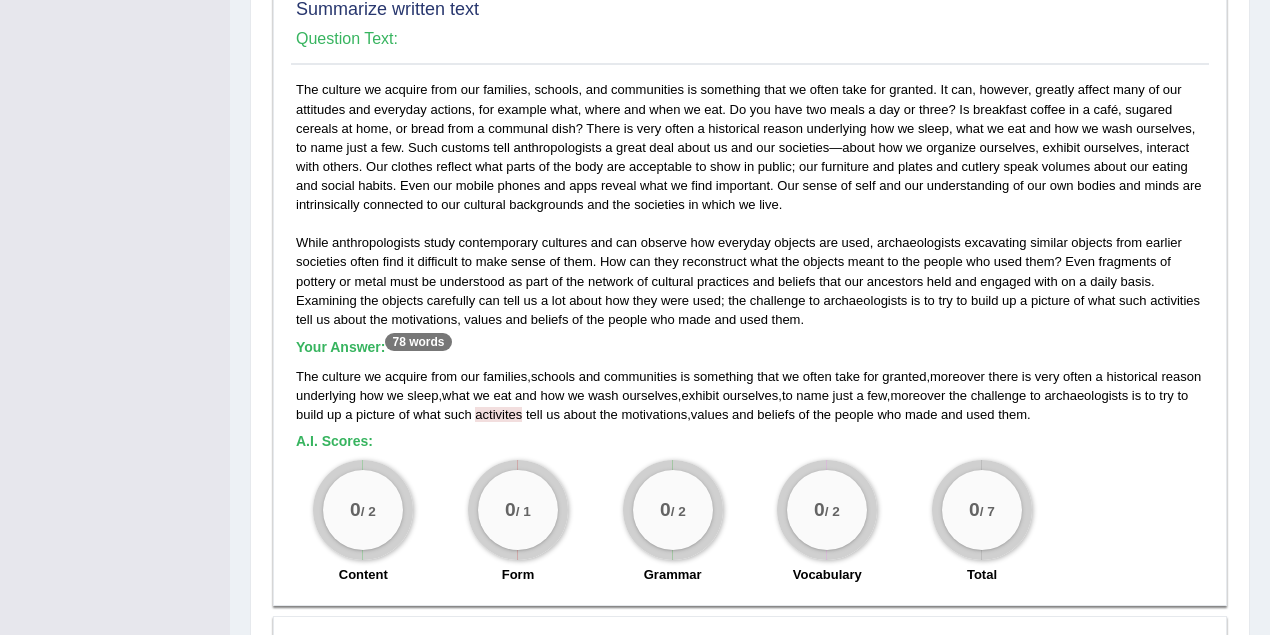 scroll, scrollTop: 1200, scrollLeft: 0, axis: vertical 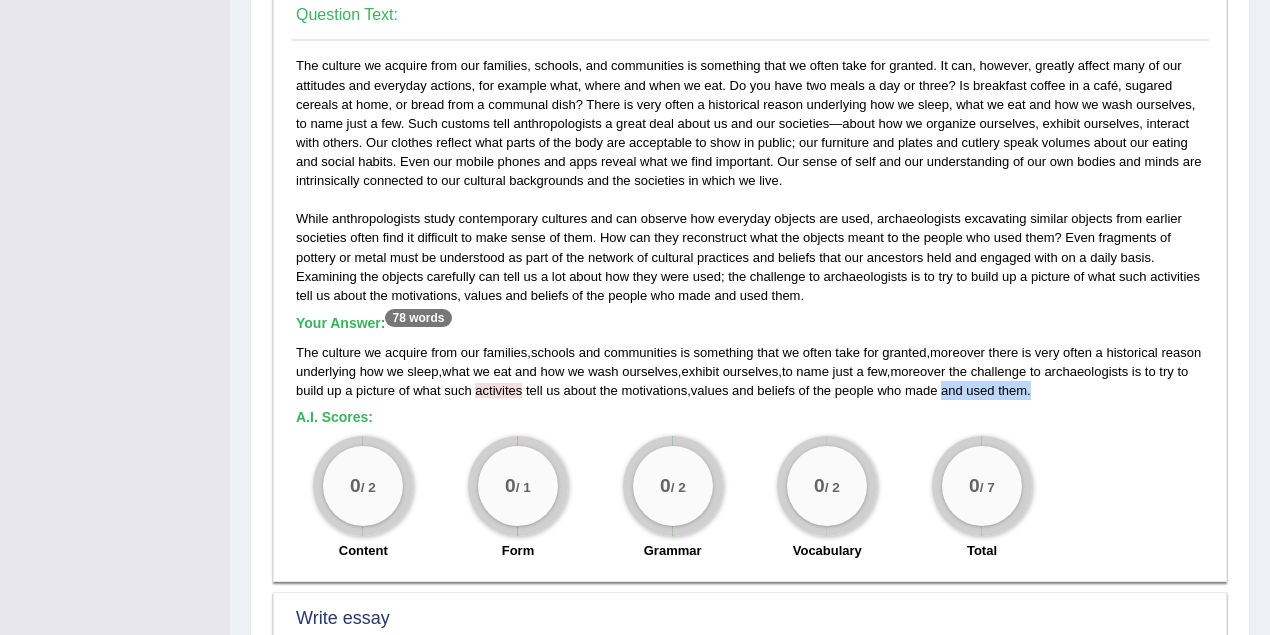 drag, startPoint x: 1104, startPoint y: 390, endPoint x: 989, endPoint y: 392, distance: 115.01739 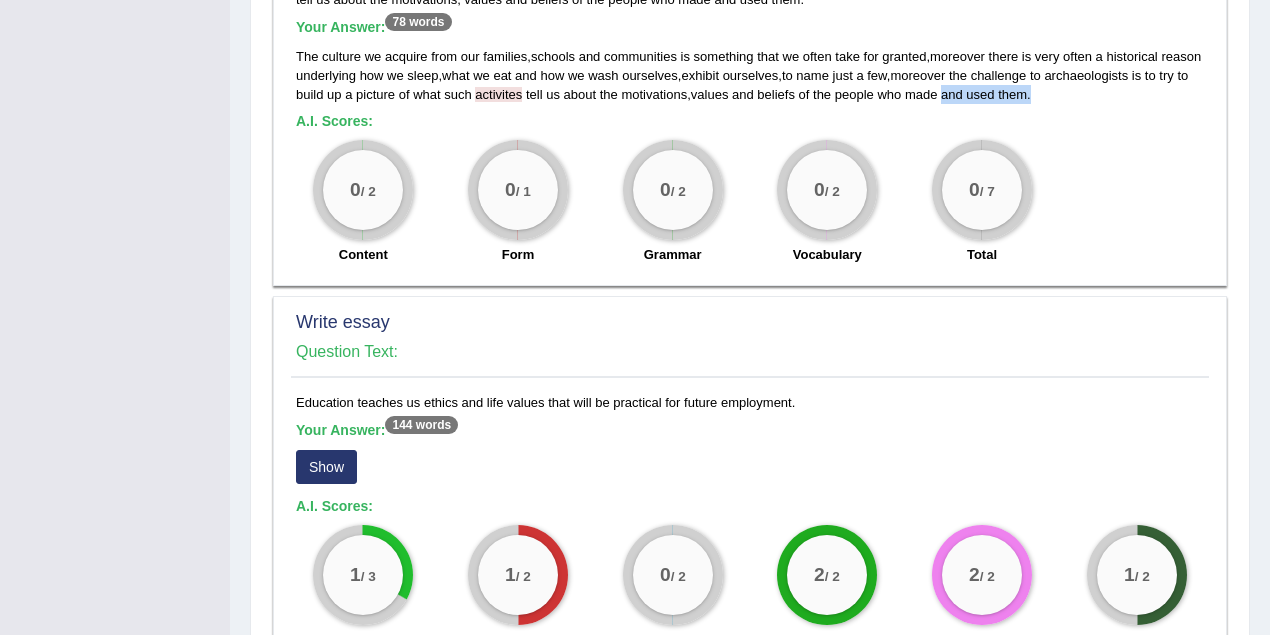 scroll, scrollTop: 1600, scrollLeft: 0, axis: vertical 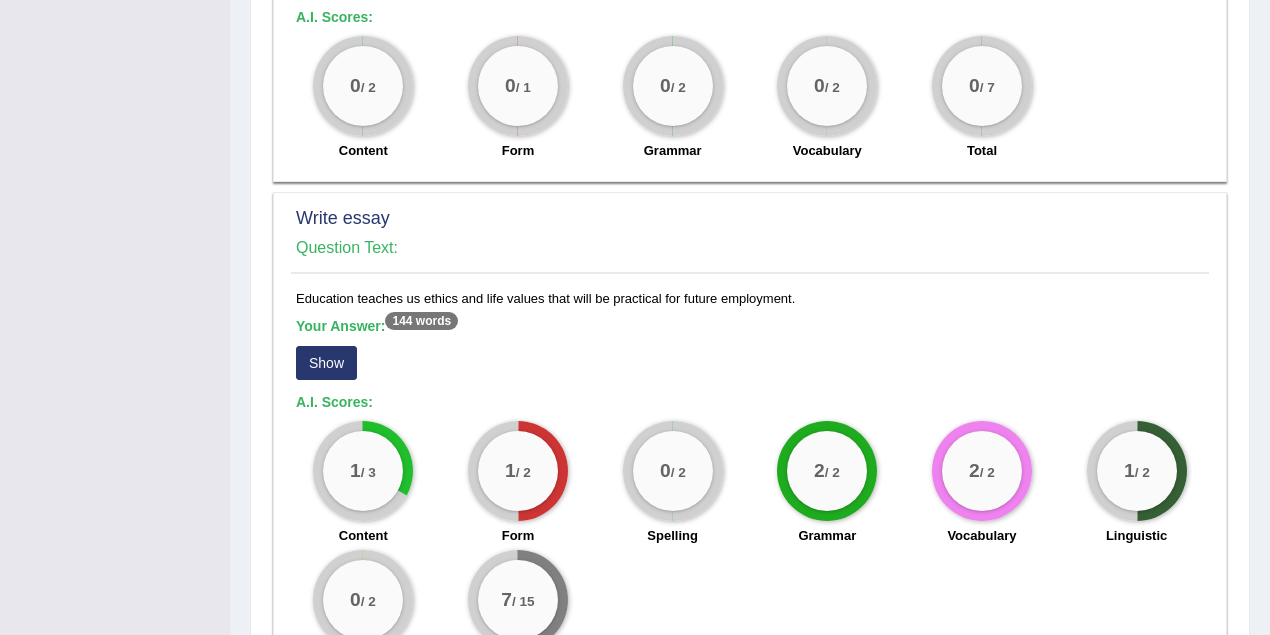 click on "Show" at bounding box center (326, 363) 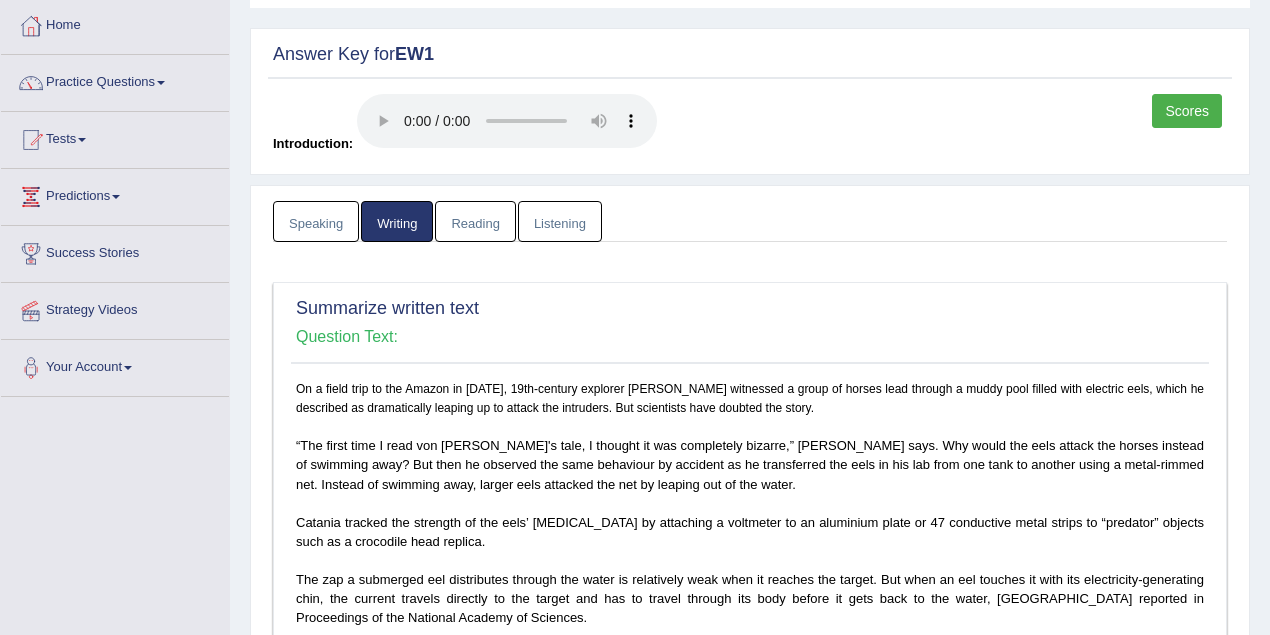 scroll, scrollTop: 0, scrollLeft: 0, axis: both 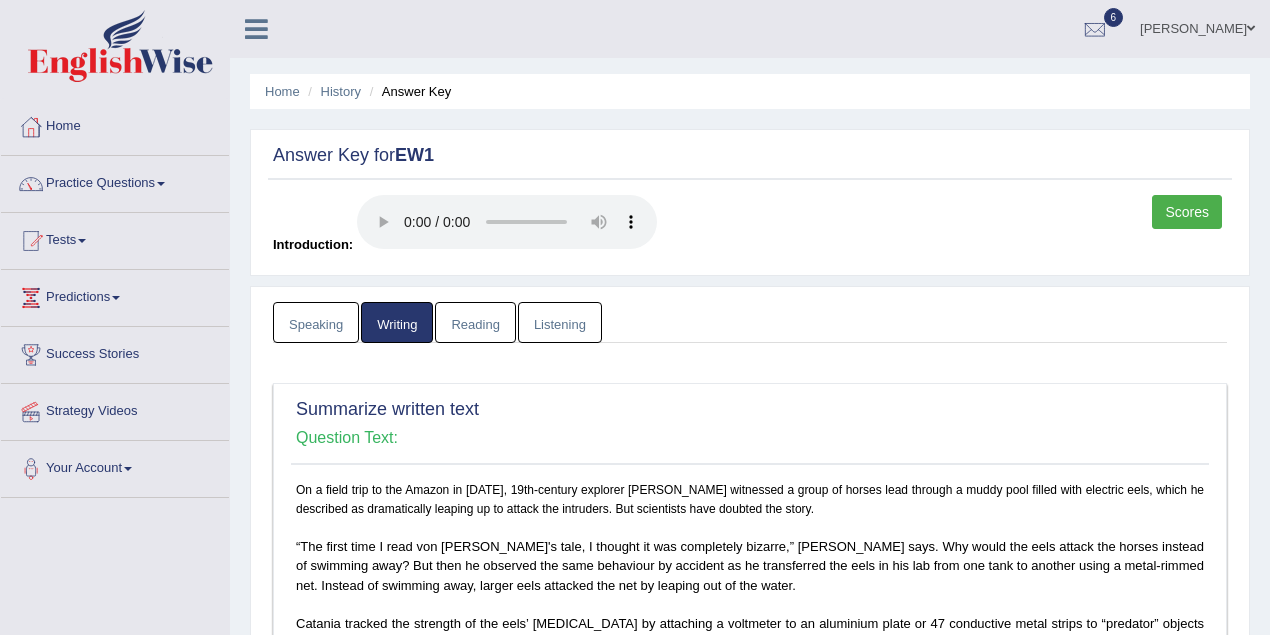 click on "Reading" at bounding box center (475, 322) 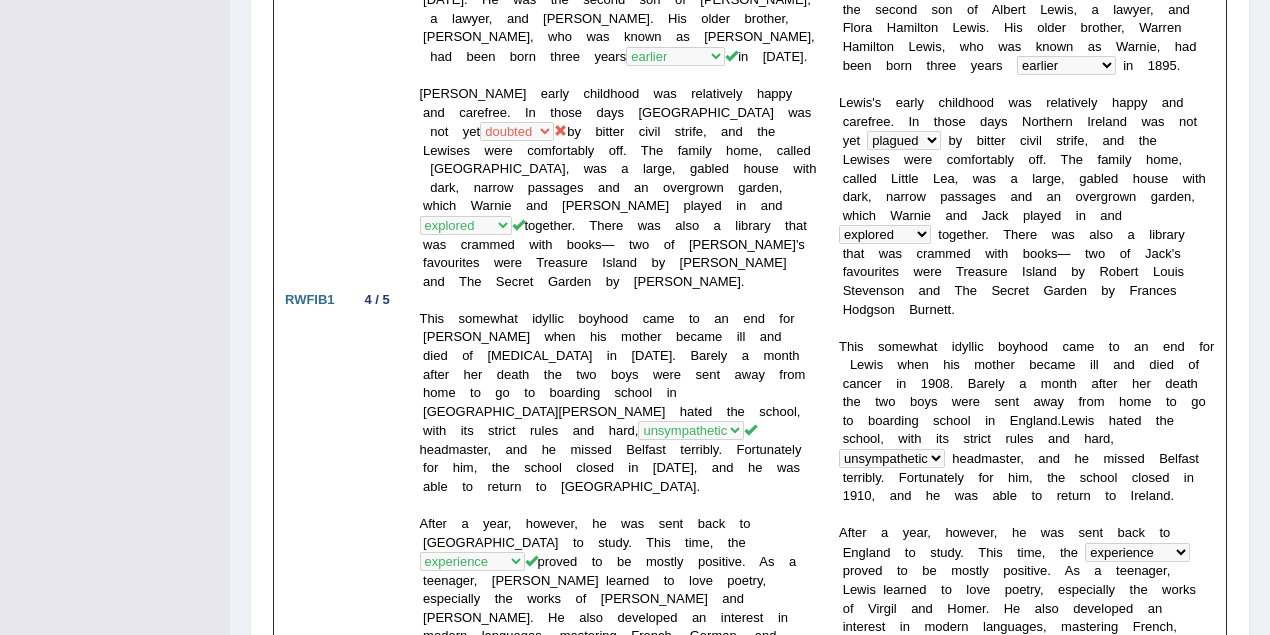 scroll, scrollTop: 414, scrollLeft: 0, axis: vertical 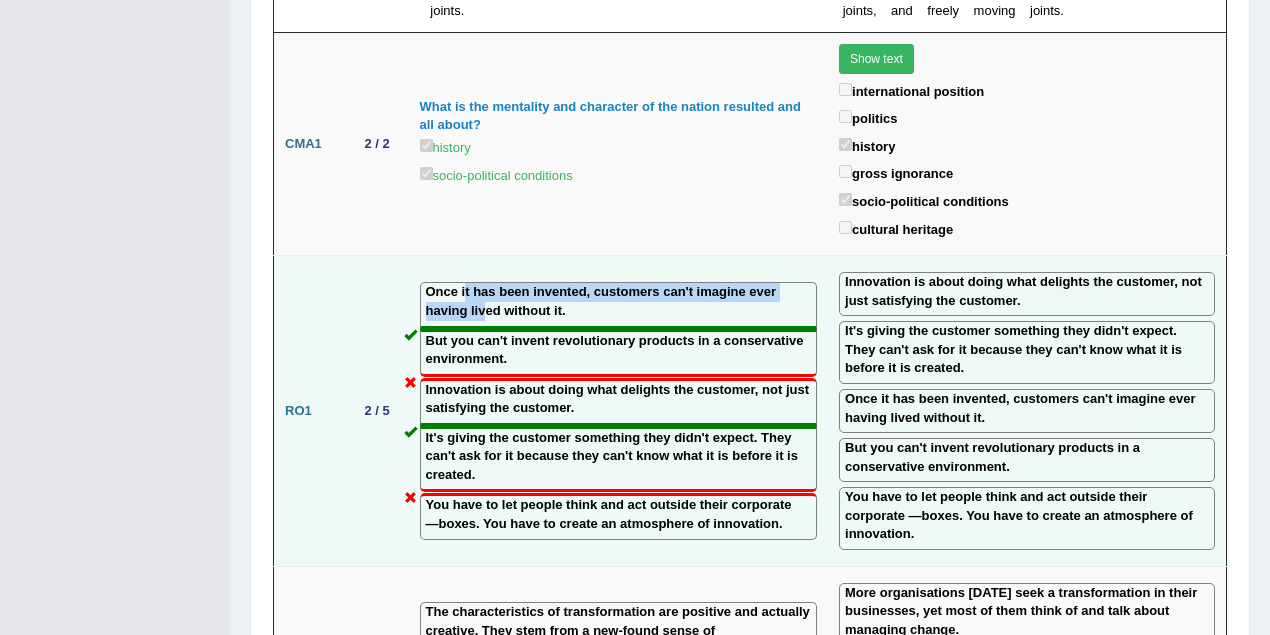 drag, startPoint x: 466, startPoint y: 160, endPoint x: 480, endPoint y: 177, distance: 22.022715 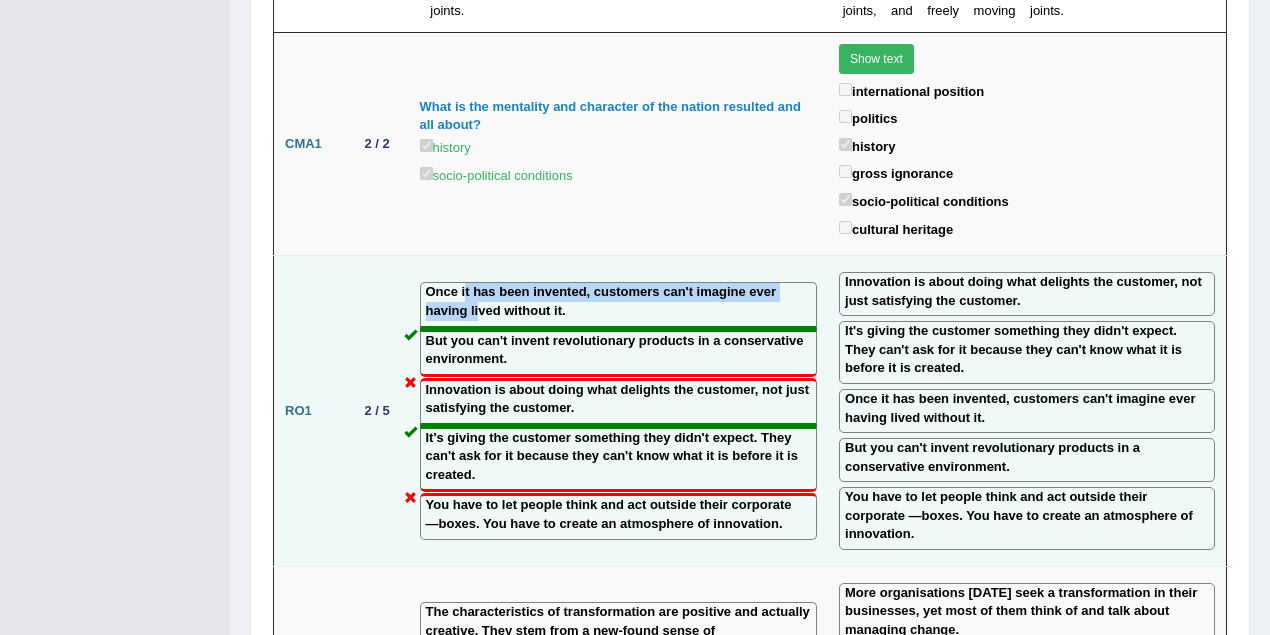 drag, startPoint x: 529, startPoint y: 381, endPoint x: 628, endPoint y: 391, distance: 99.50377 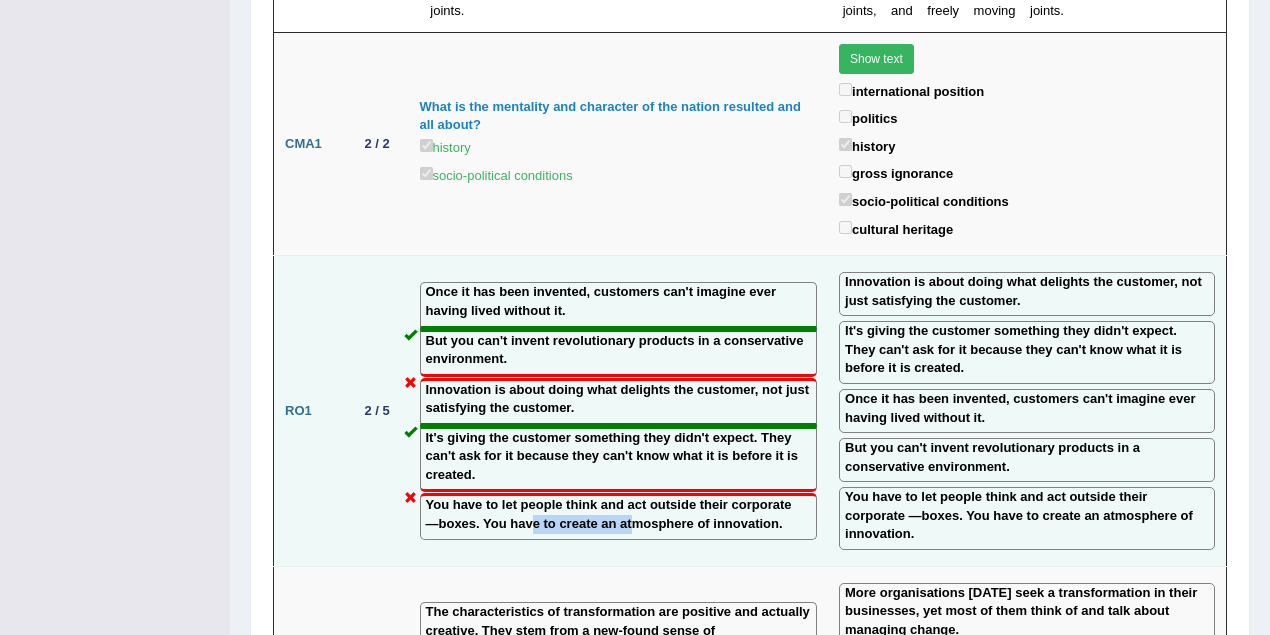 click on "It's giving the customer something they didn't expect. They can't ask for it because they can't know what it is before it is created." at bounding box center [619, 457] 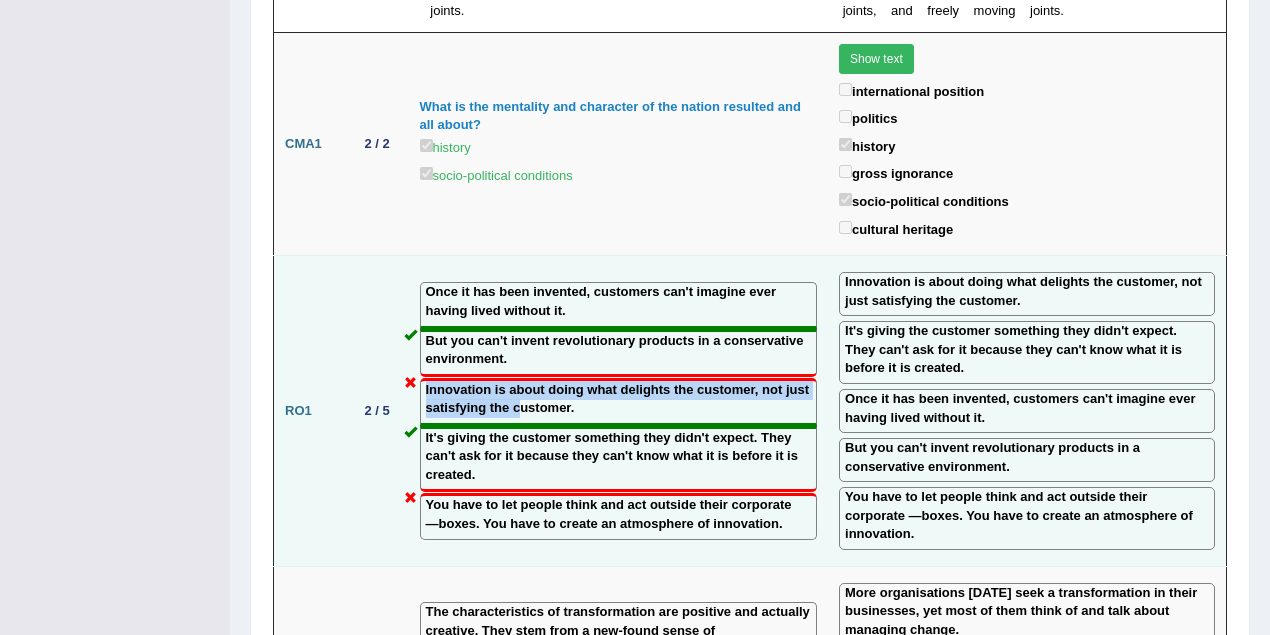 drag, startPoint x: 546, startPoint y: 266, endPoint x: 514, endPoint y: 272, distance: 32.55764 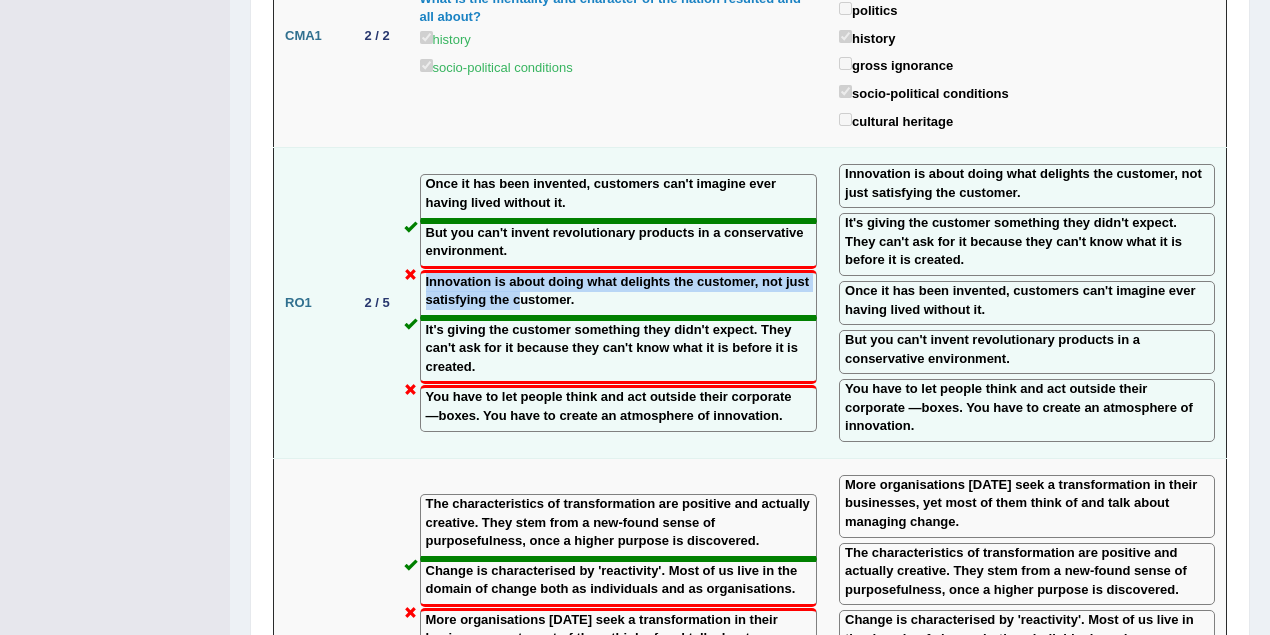 scroll, scrollTop: 2948, scrollLeft: 0, axis: vertical 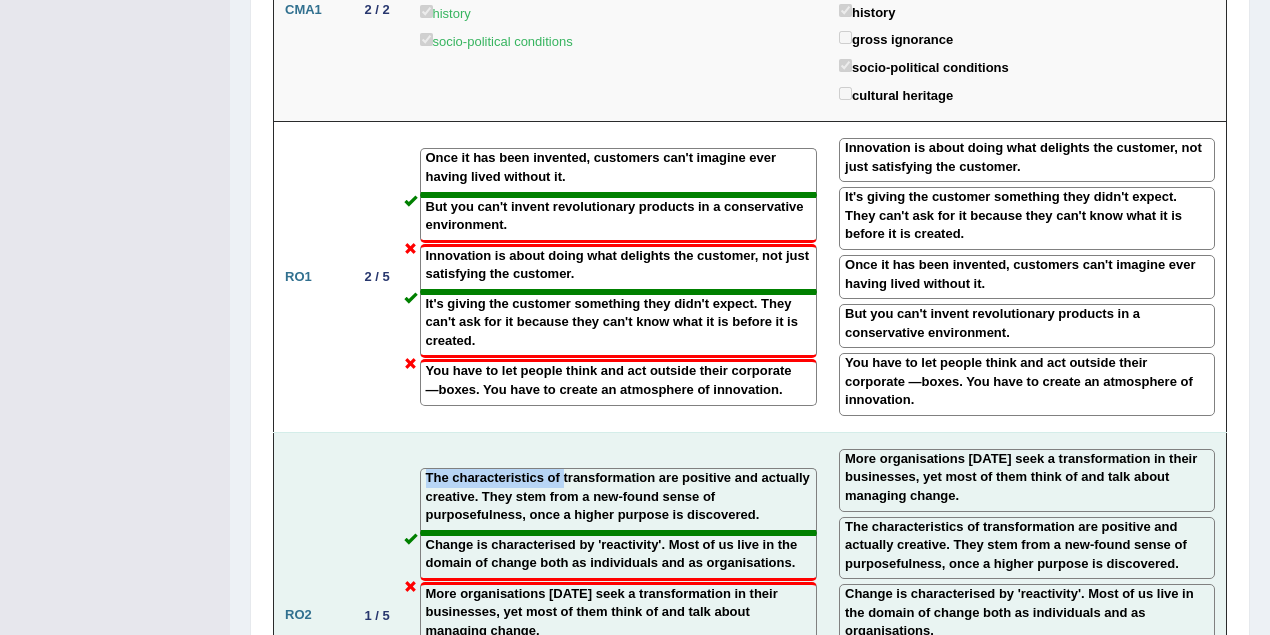 click on "The characteristics of transformation are positive and actually creative. They stem from a new-found sense of purposefulness, once a higher purpose is discovered. Change is characterised by 'reactivity'. Most of us live in the domain of change both as individuals and as organisations. More organisations [DATE] seek a transformation in their businesses, yet most of them think of and talk about managing change. Clearly, we all aspire to live in the domain of transformation even if we presently are in the domain of change. The implications of this conflict will not be fully appreciated until we learn to distinguish between change and transformation." at bounding box center [619, 615] 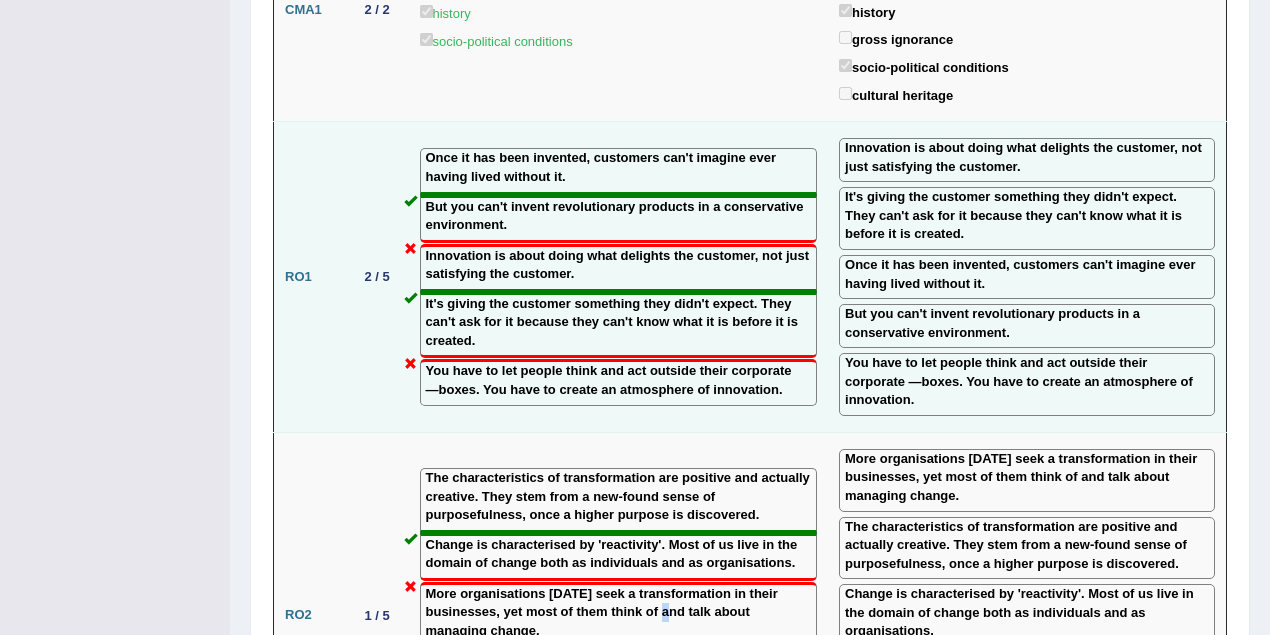 click on "It's giving the customer something they didn't expect. They can't ask for it because they can't know what it is before it is created." at bounding box center [619, 325] 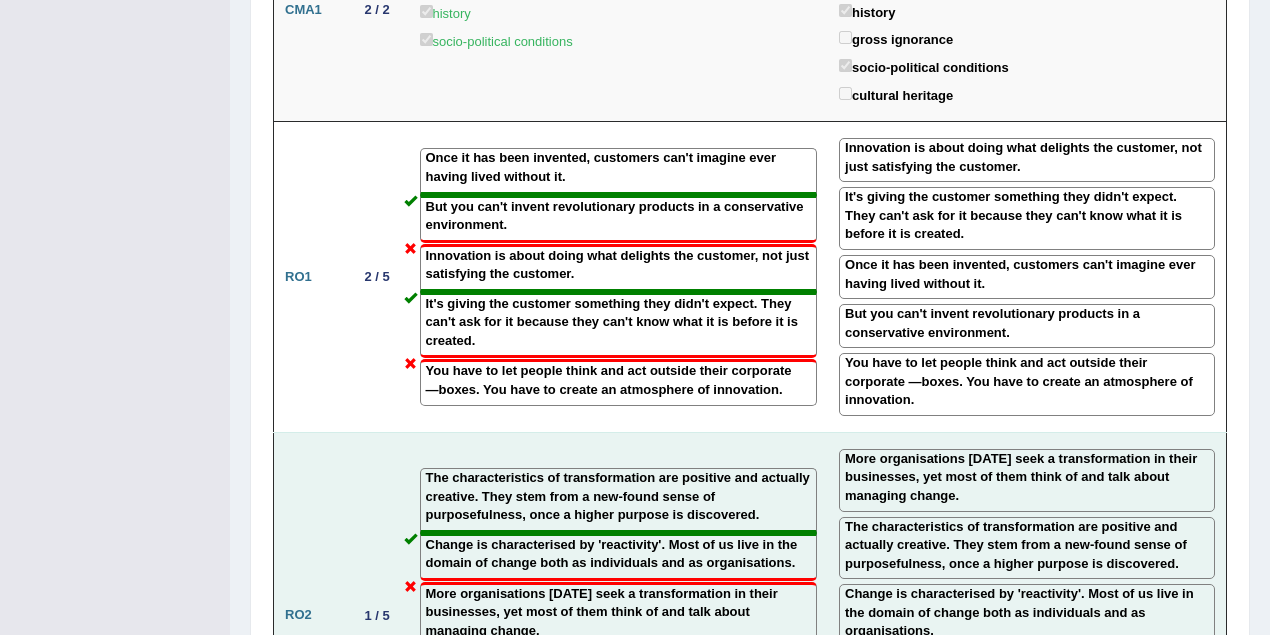 drag, startPoint x: 462, startPoint y: 498, endPoint x: 767, endPoint y: 529, distance: 306.57135 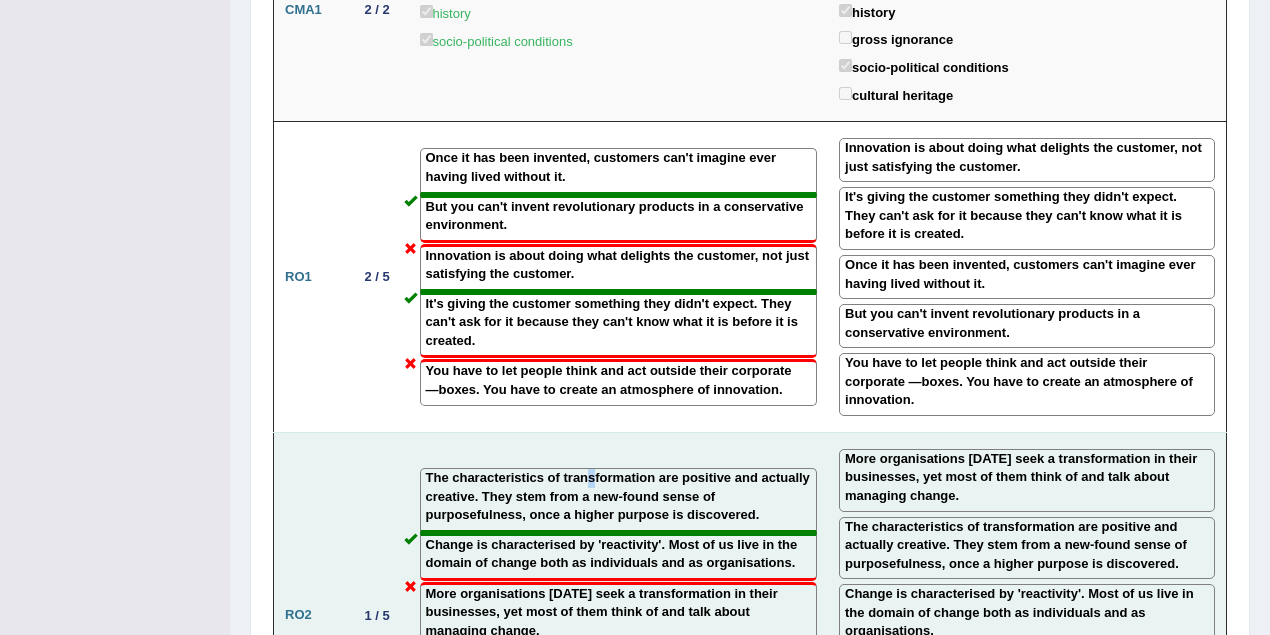 drag, startPoint x: 589, startPoint y: 569, endPoint x: 768, endPoint y: 384, distance: 257.42184 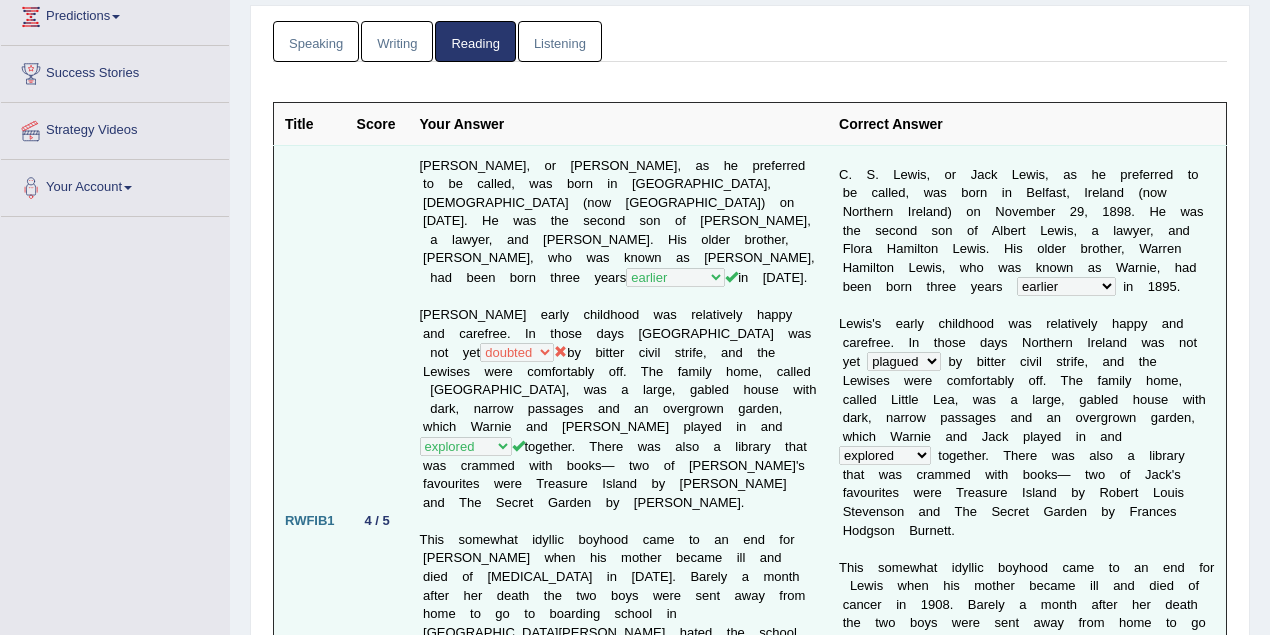 scroll, scrollTop: 0, scrollLeft: 0, axis: both 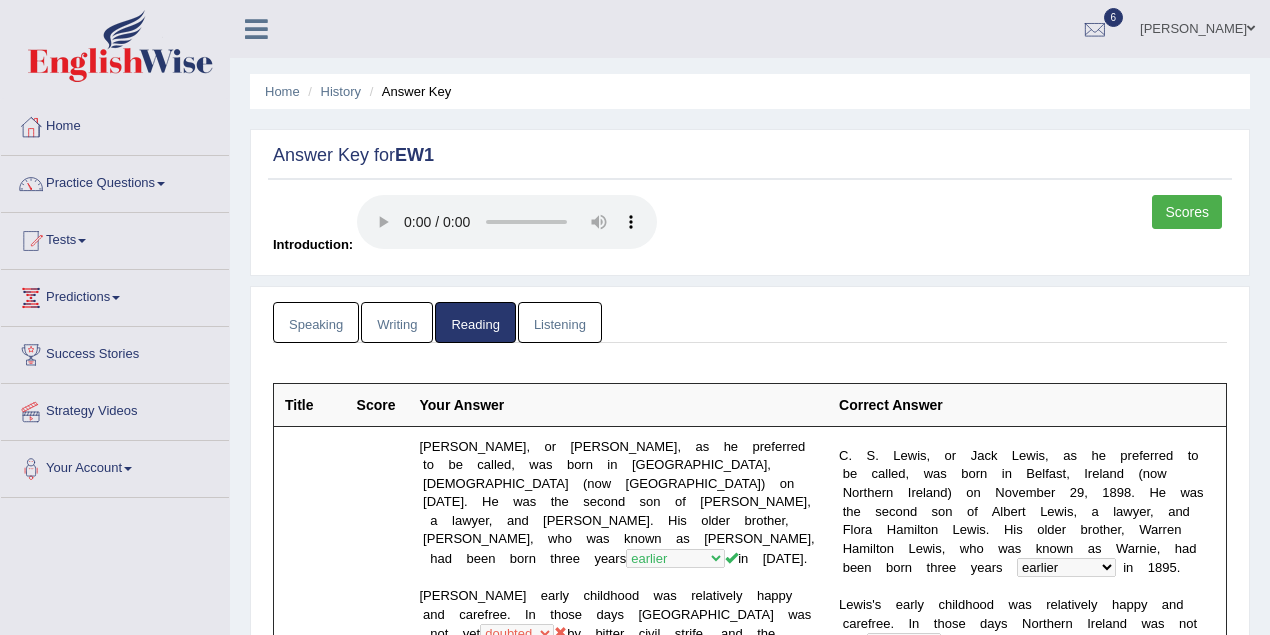 click on "Listening" at bounding box center [560, 322] 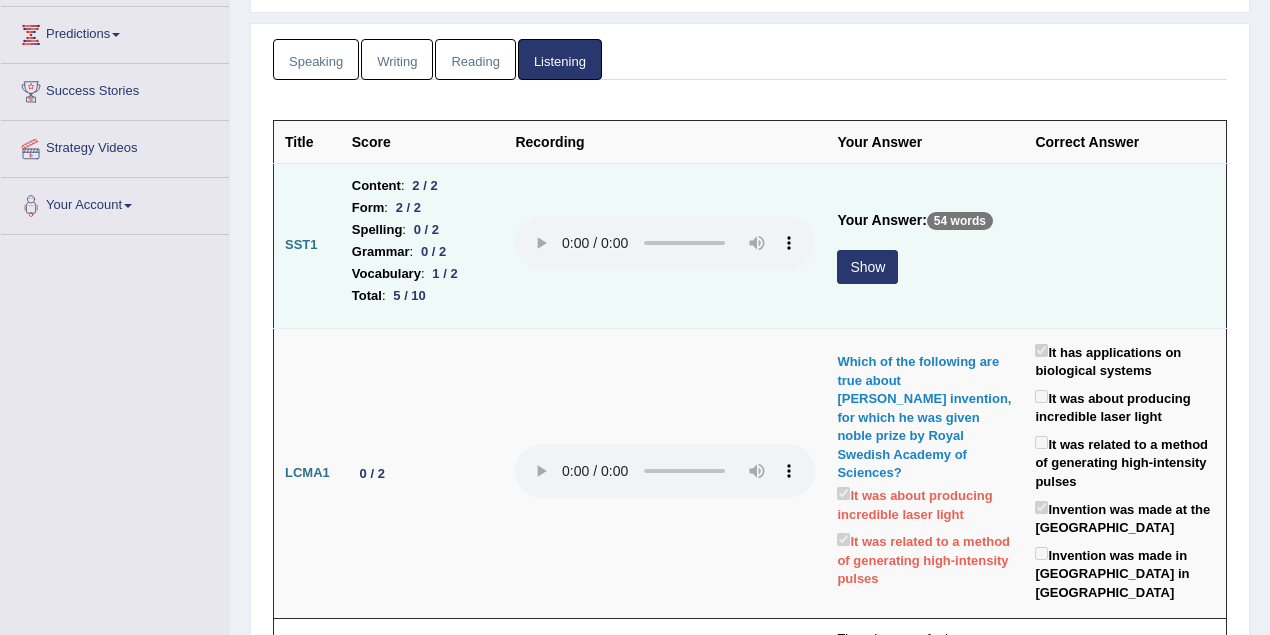 scroll, scrollTop: 266, scrollLeft: 0, axis: vertical 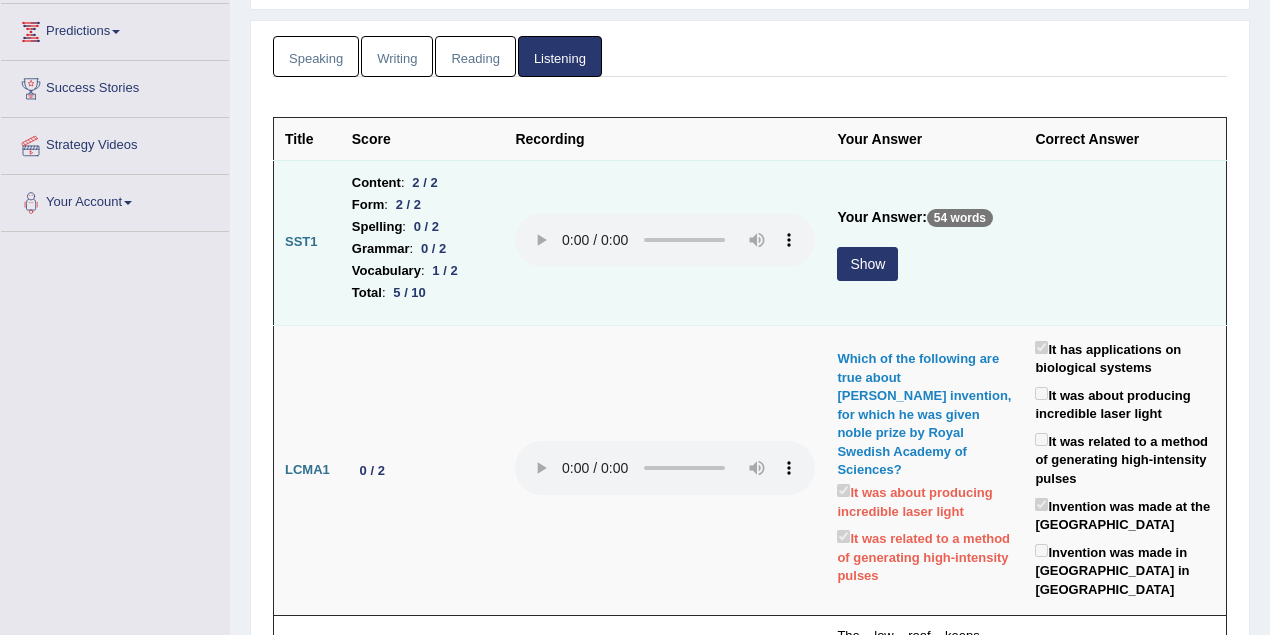 click on "Show" at bounding box center [867, 264] 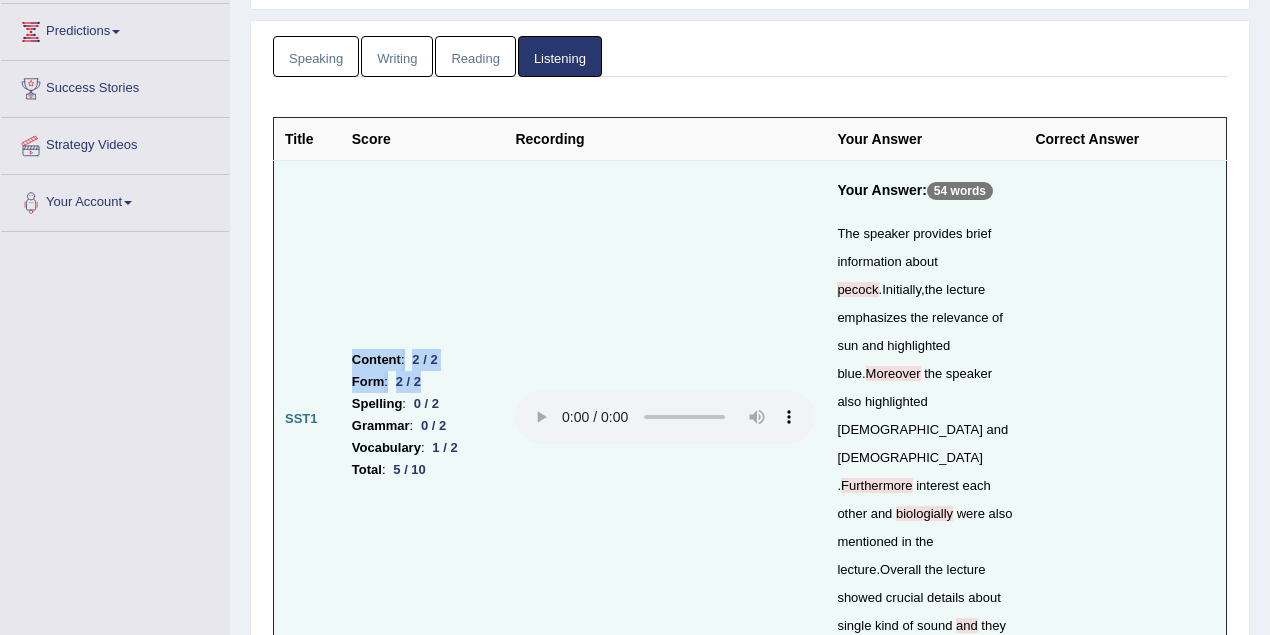 drag, startPoint x: 339, startPoint y: 346, endPoint x: 366, endPoint y: 393, distance: 54.20332 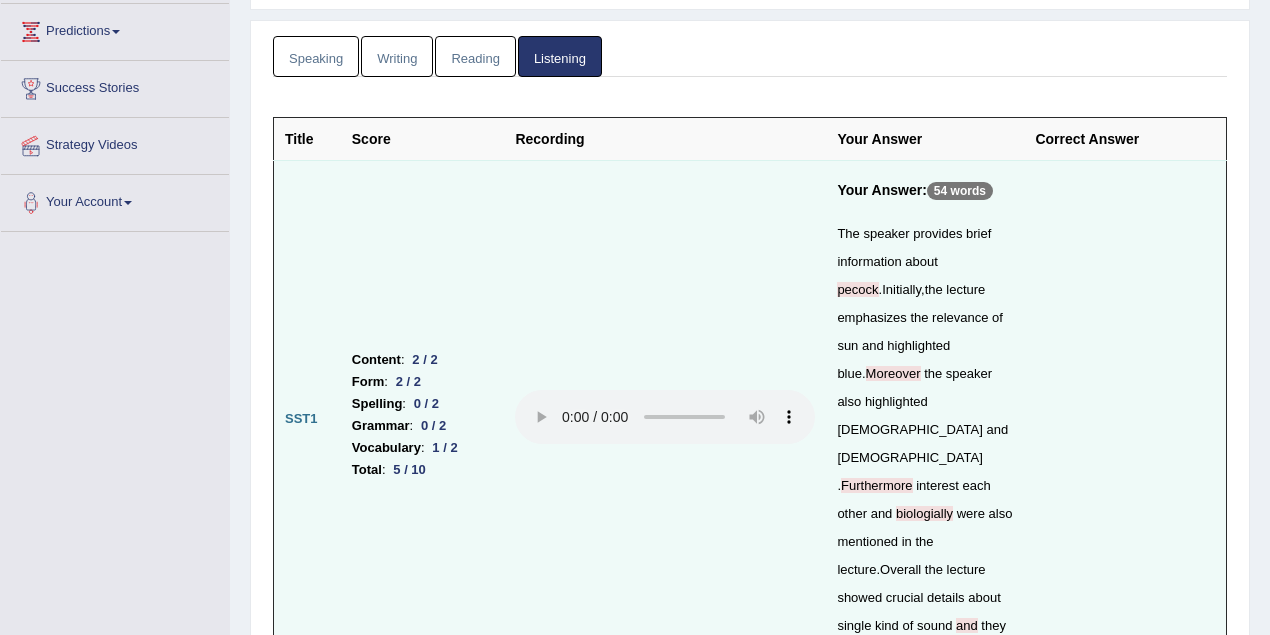 drag, startPoint x: 366, startPoint y: 393, endPoint x: 743, endPoint y: 345, distance: 380.04343 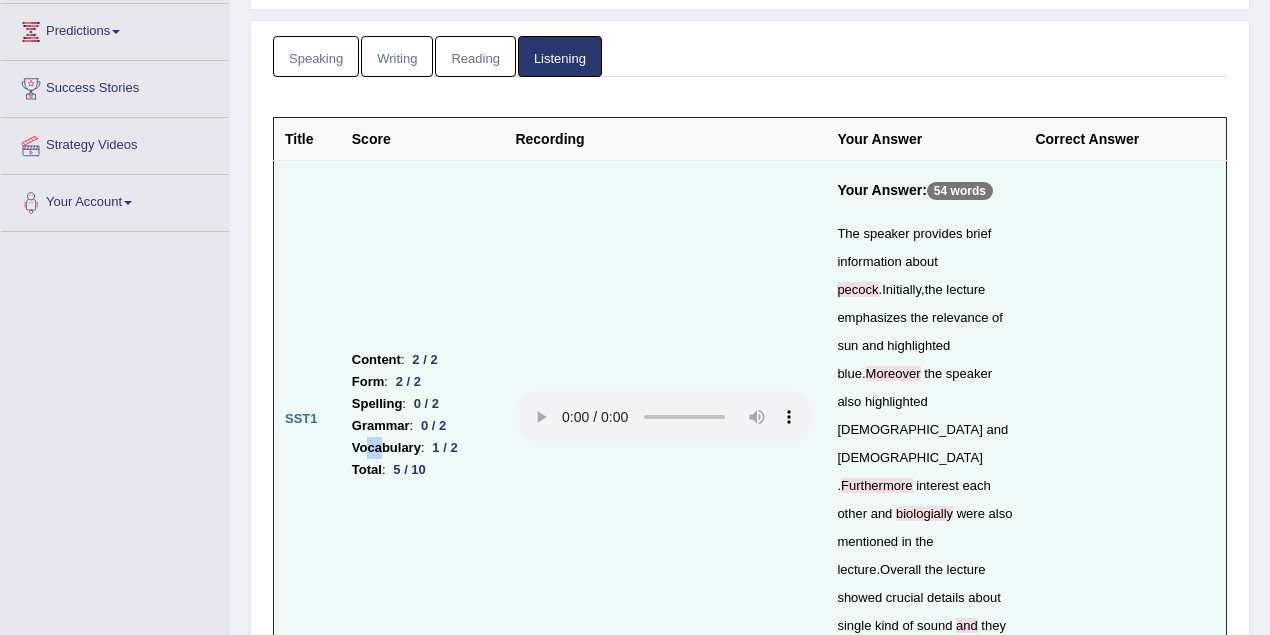 drag, startPoint x: 974, startPoint y: 349, endPoint x: 976, endPoint y: 398, distance: 49.0408 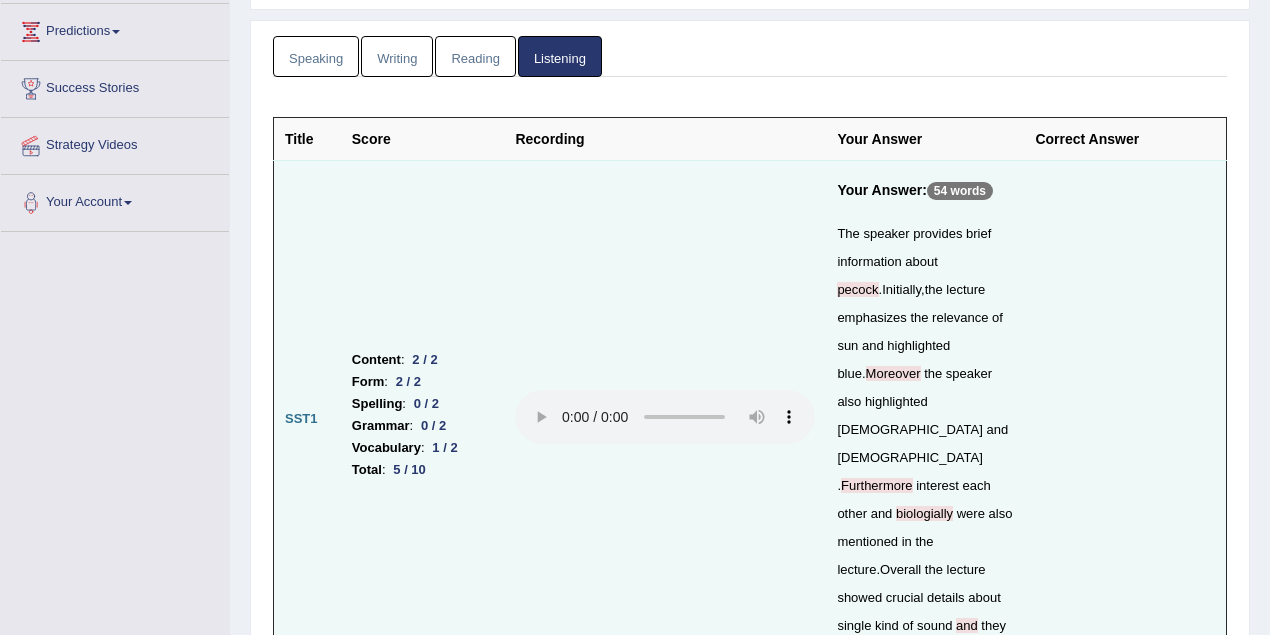 click on "Furthermore" at bounding box center [877, 485] 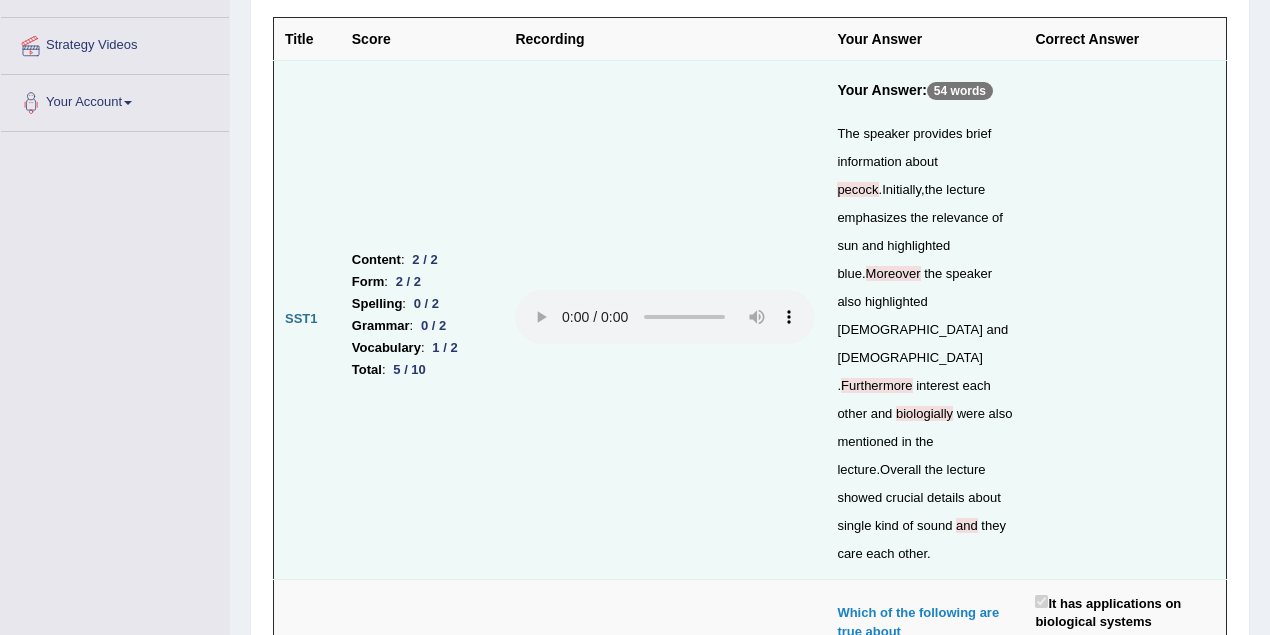 scroll, scrollTop: 466, scrollLeft: 0, axis: vertical 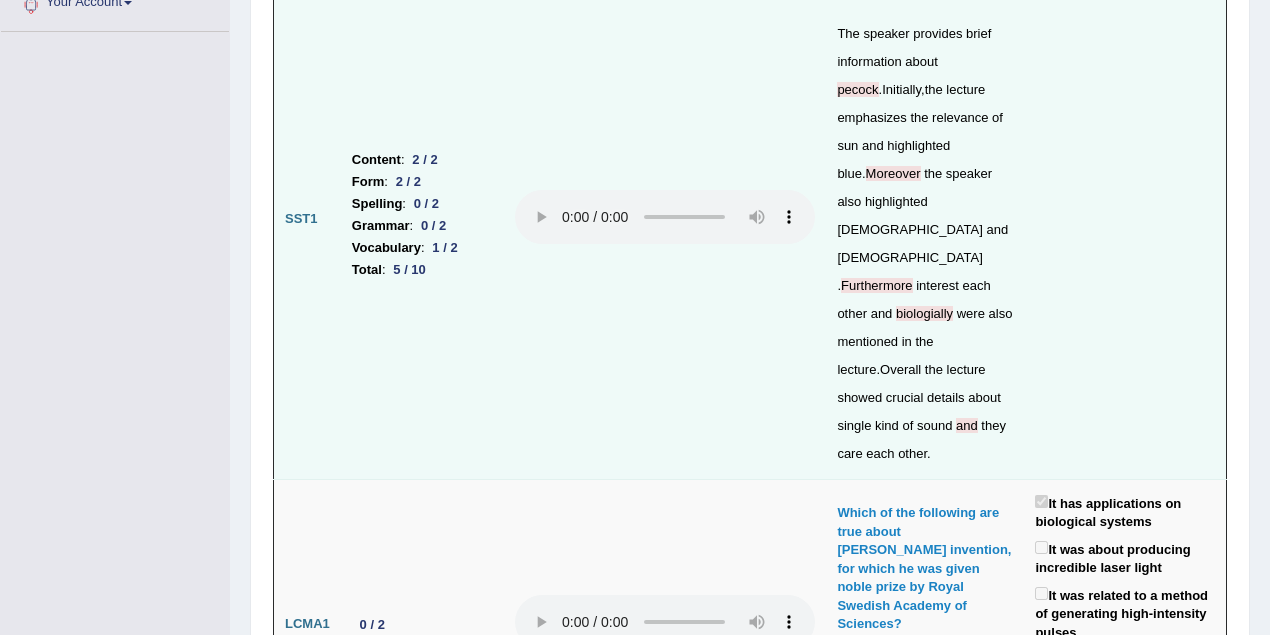 click at bounding box center (1125, 219) 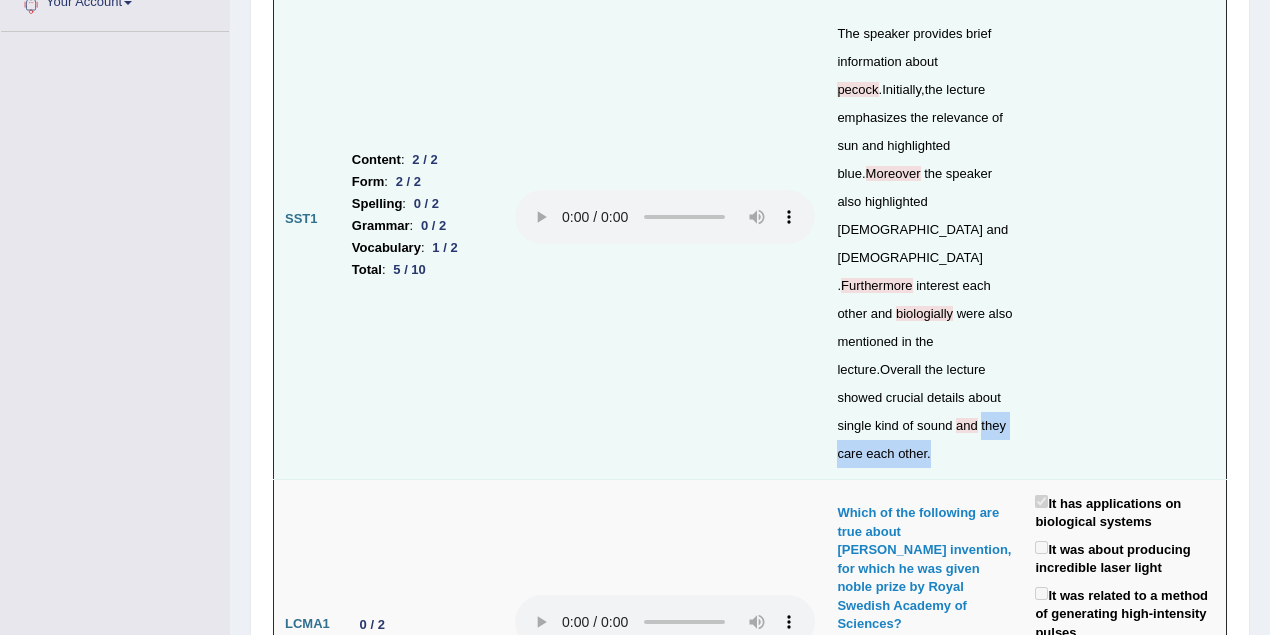 drag, startPoint x: 823, startPoint y: 361, endPoint x: 944, endPoint y: 357, distance: 121.0661 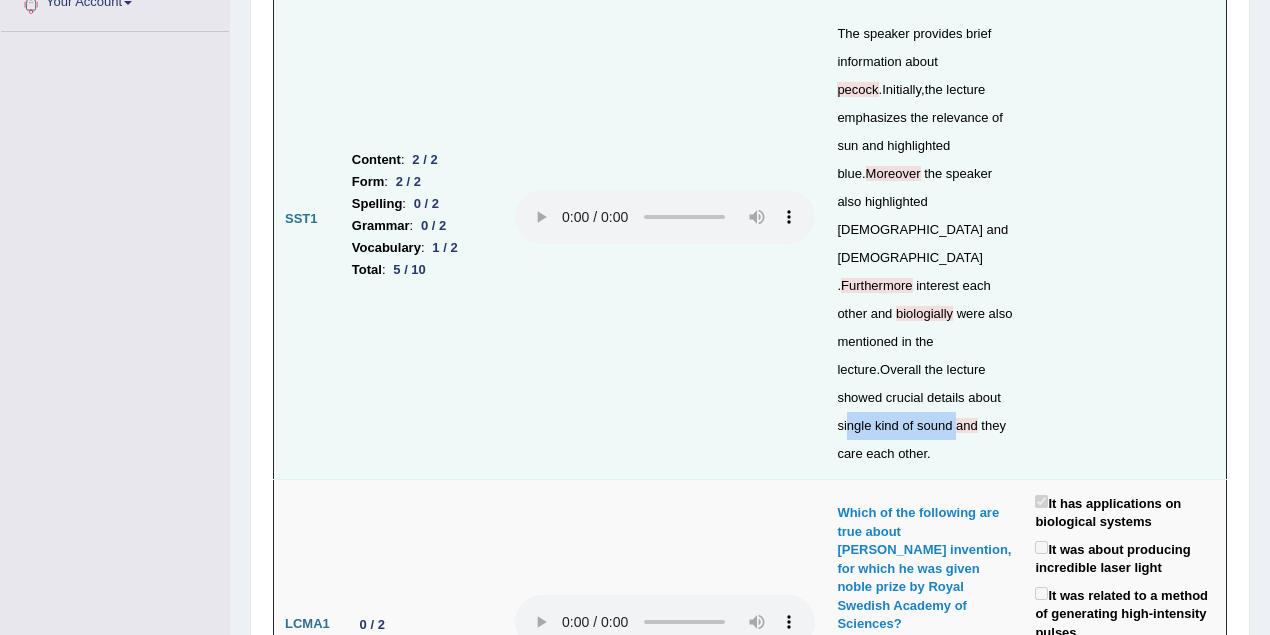 drag, startPoint x: 868, startPoint y: 338, endPoint x: 977, endPoint y: 341, distance: 109.041275 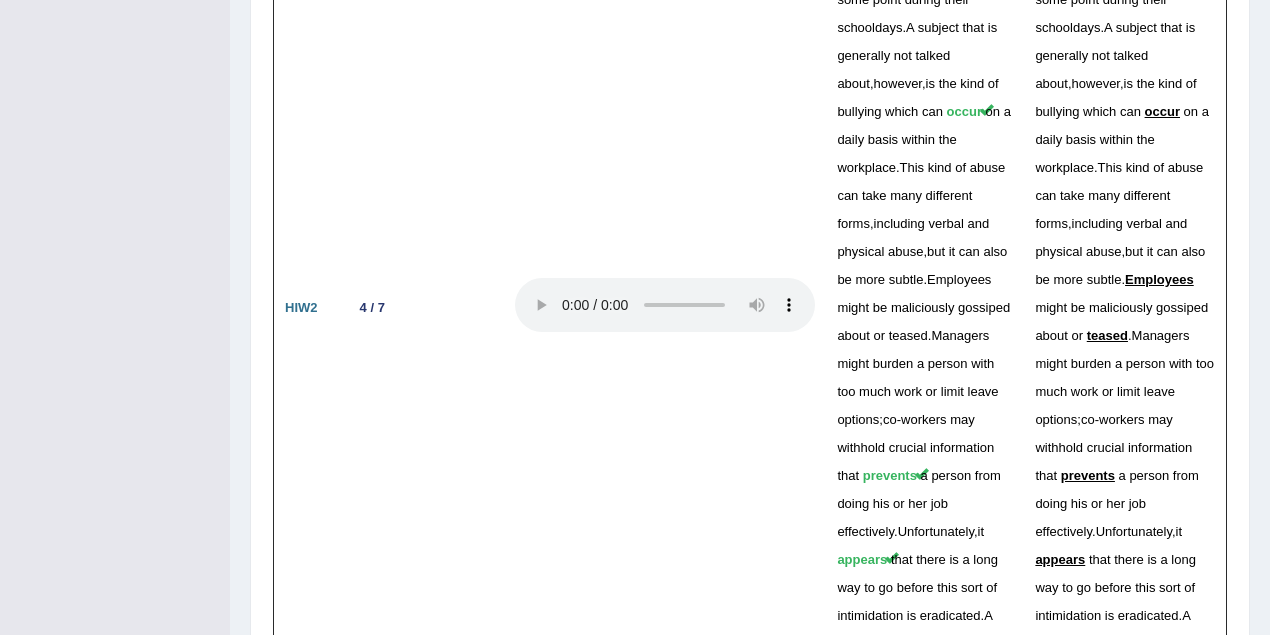 scroll, scrollTop: 6140, scrollLeft: 0, axis: vertical 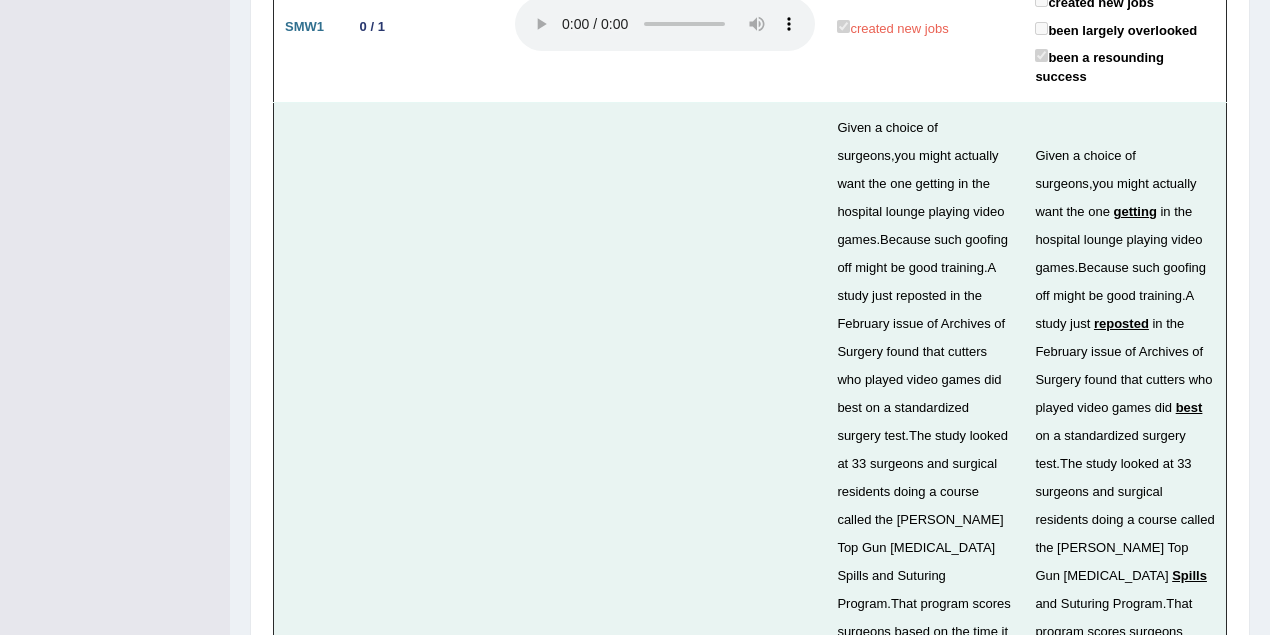 drag, startPoint x: 1014, startPoint y: 338, endPoint x: 1011, endPoint y: 348, distance: 10.440307 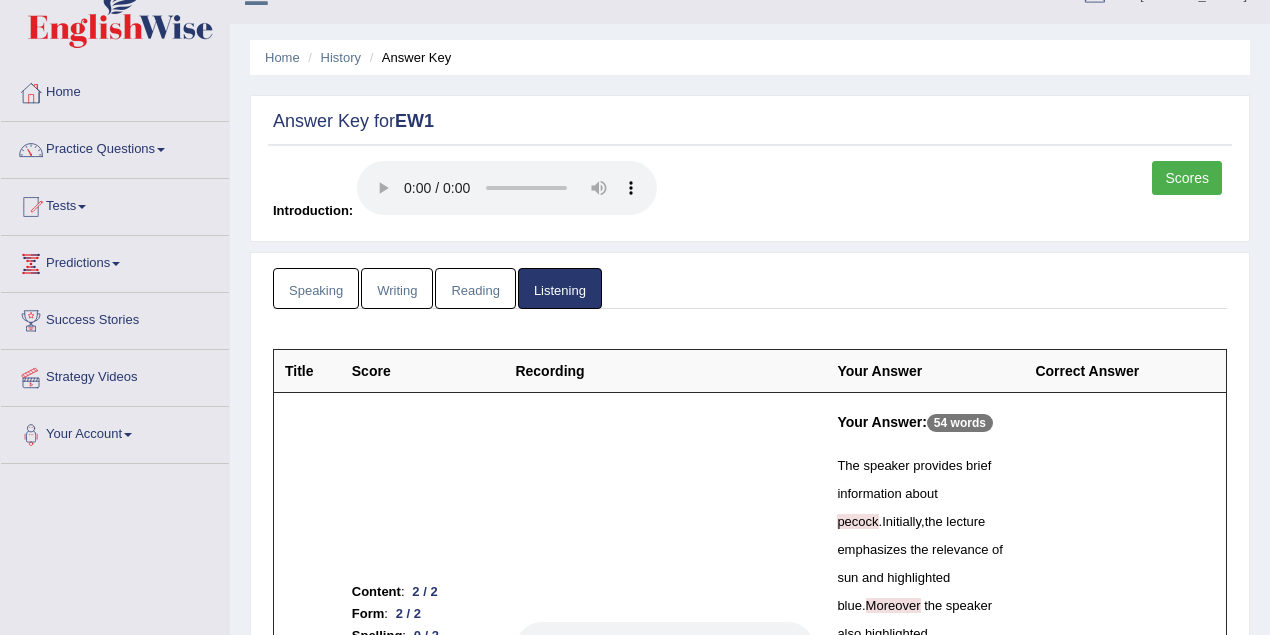scroll, scrollTop: 0, scrollLeft: 0, axis: both 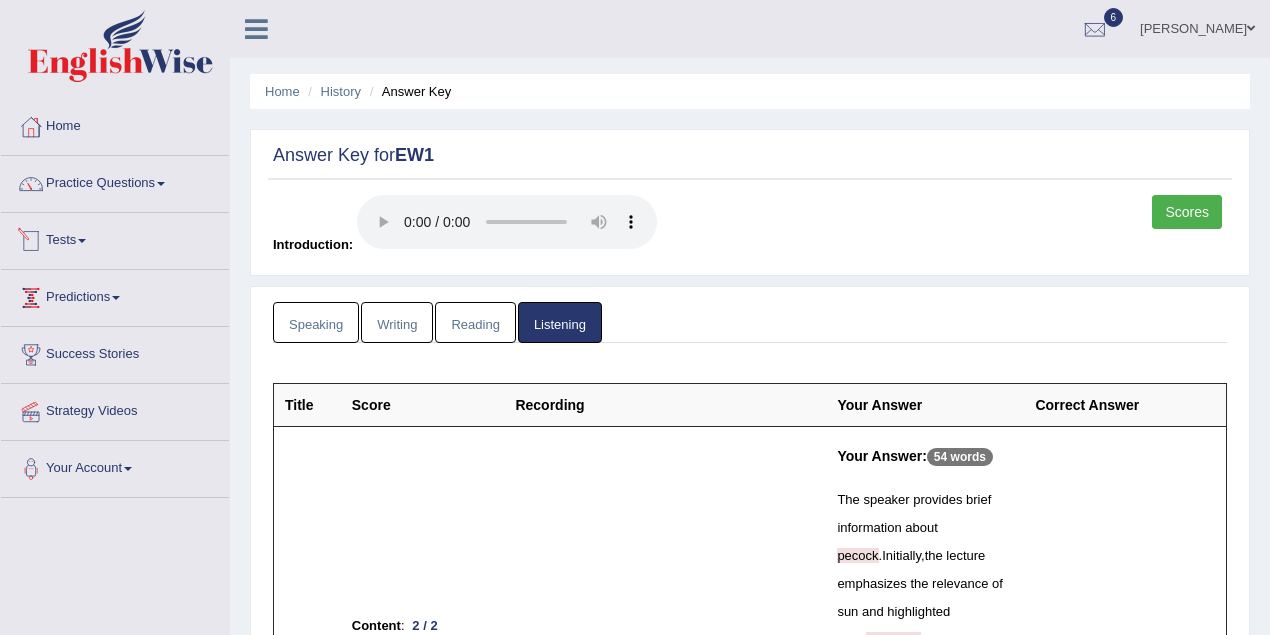 drag, startPoint x: 322, startPoint y: 326, endPoint x: 338, endPoint y: 330, distance: 16.492422 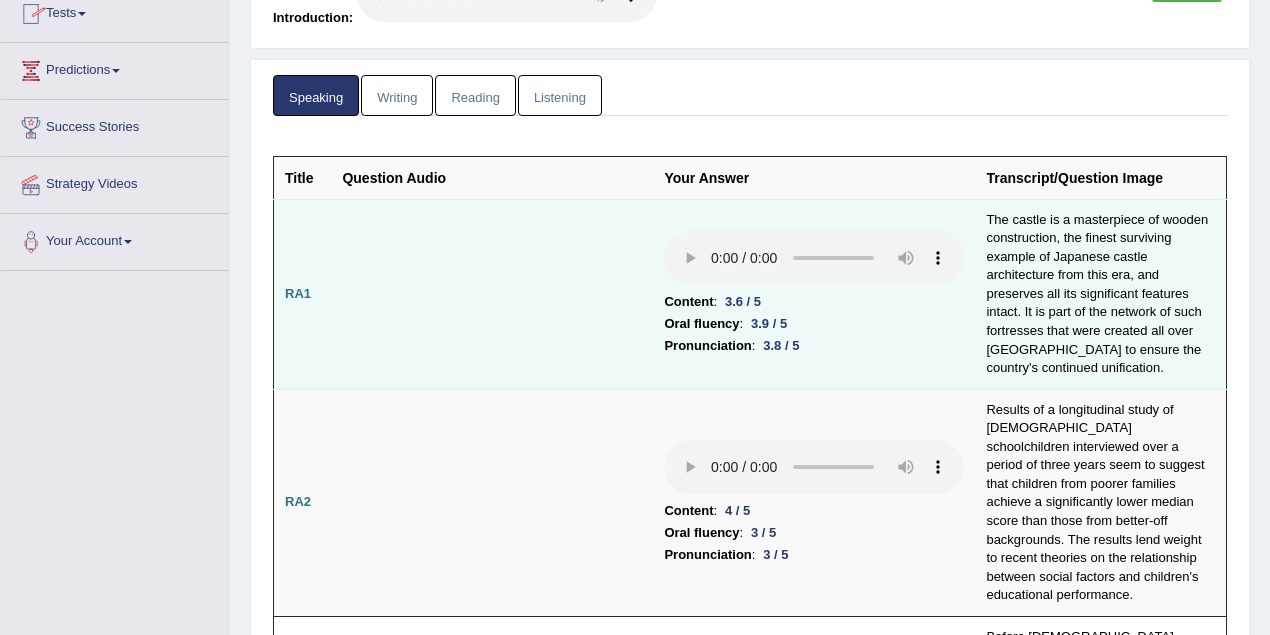 scroll, scrollTop: 266, scrollLeft: 0, axis: vertical 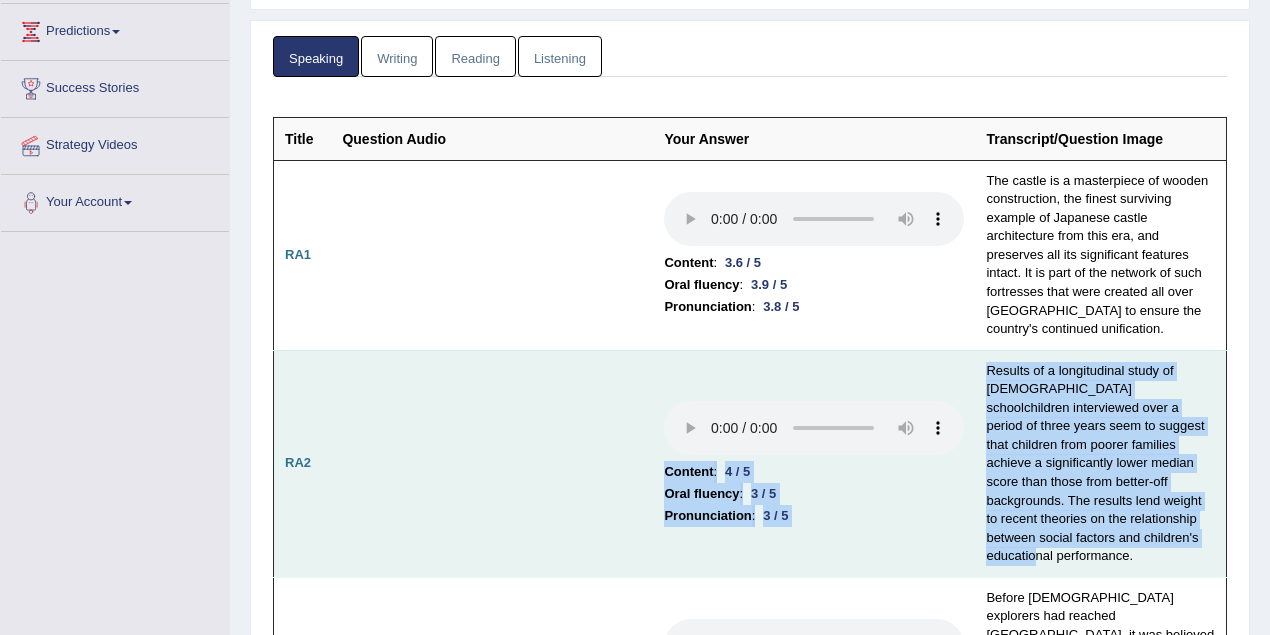 drag, startPoint x: 968, startPoint y: 362, endPoint x: 1142, endPoint y: 551, distance: 256.8988 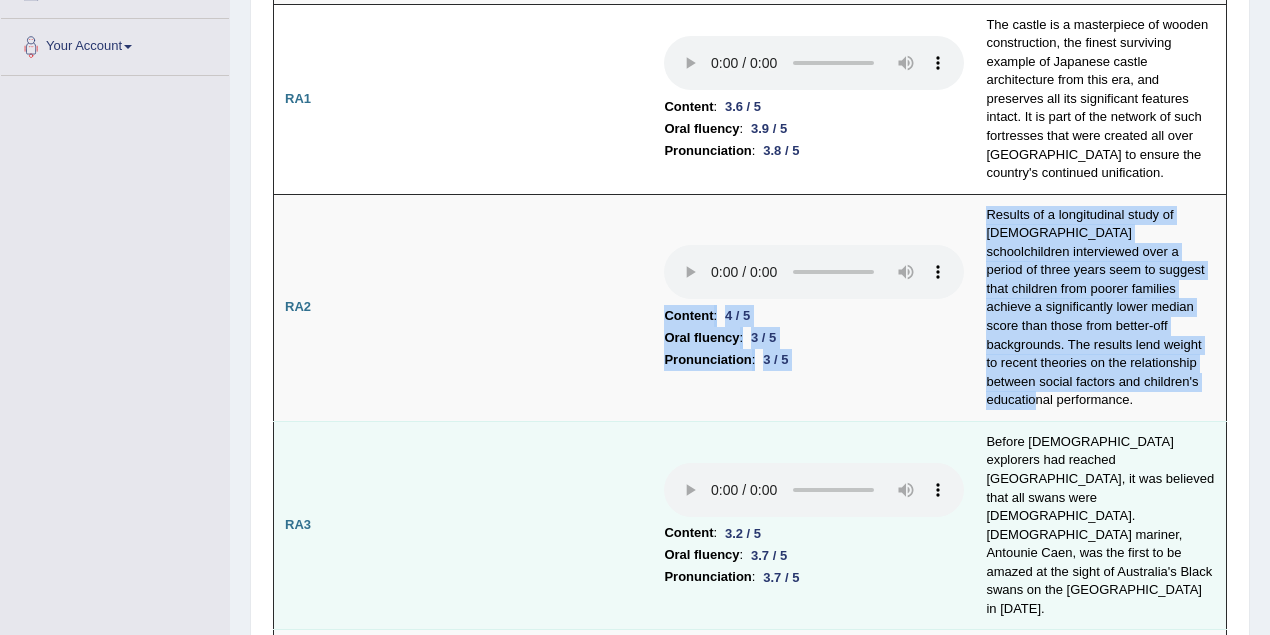 scroll, scrollTop: 422, scrollLeft: 0, axis: vertical 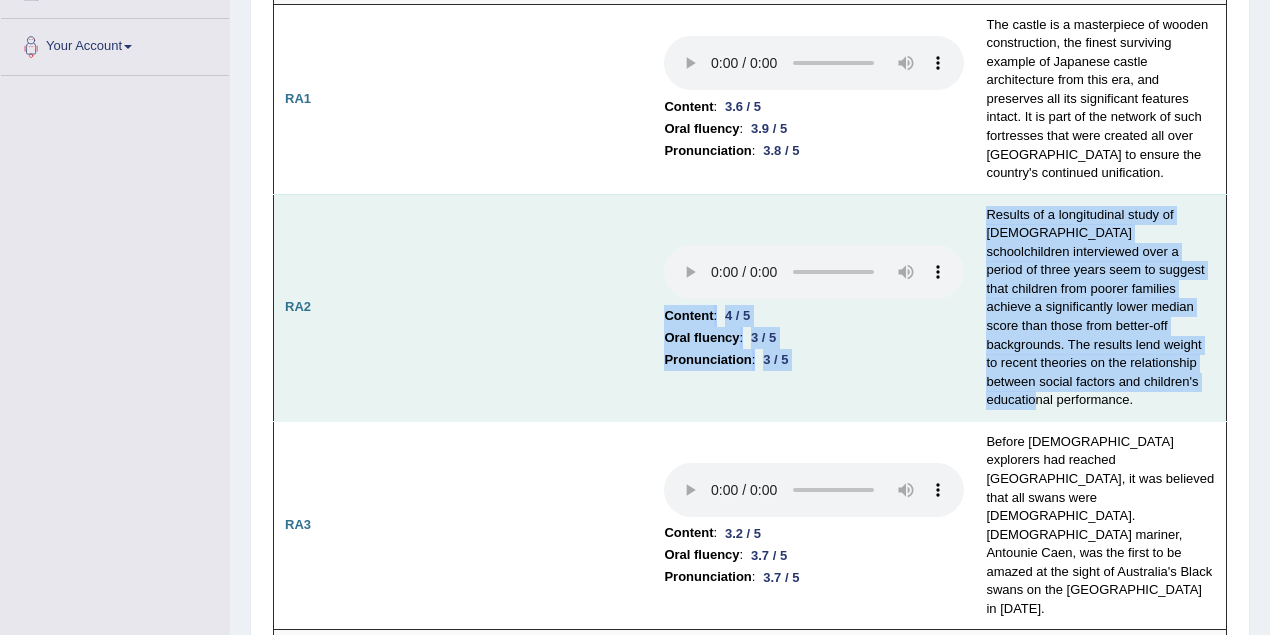 click on "3 / 5" at bounding box center (775, 359) 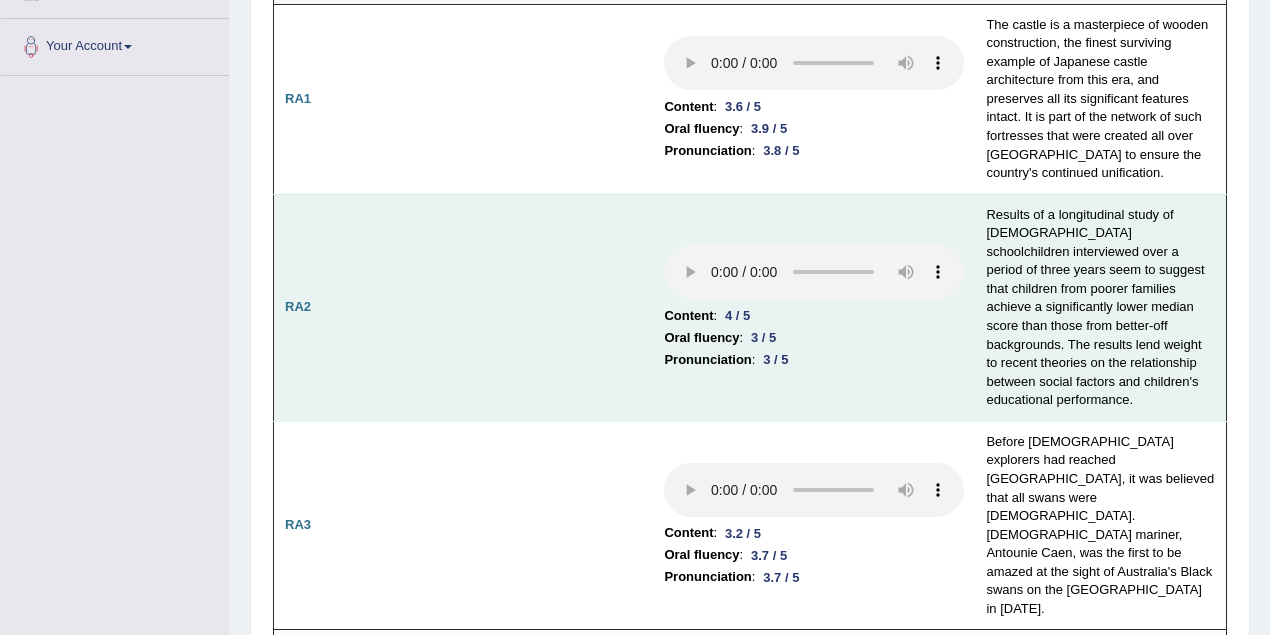 click on "Results of a longitudinal study of [DEMOGRAPHIC_DATA] schoolchildren interviewed over a period of three years seem to suggest that children from poorer families achieve a significantly lower median score than those from better-off backgrounds. The results lend weight to recent theories on the relationship between social factors and children's educational performance." at bounding box center [1100, 307] 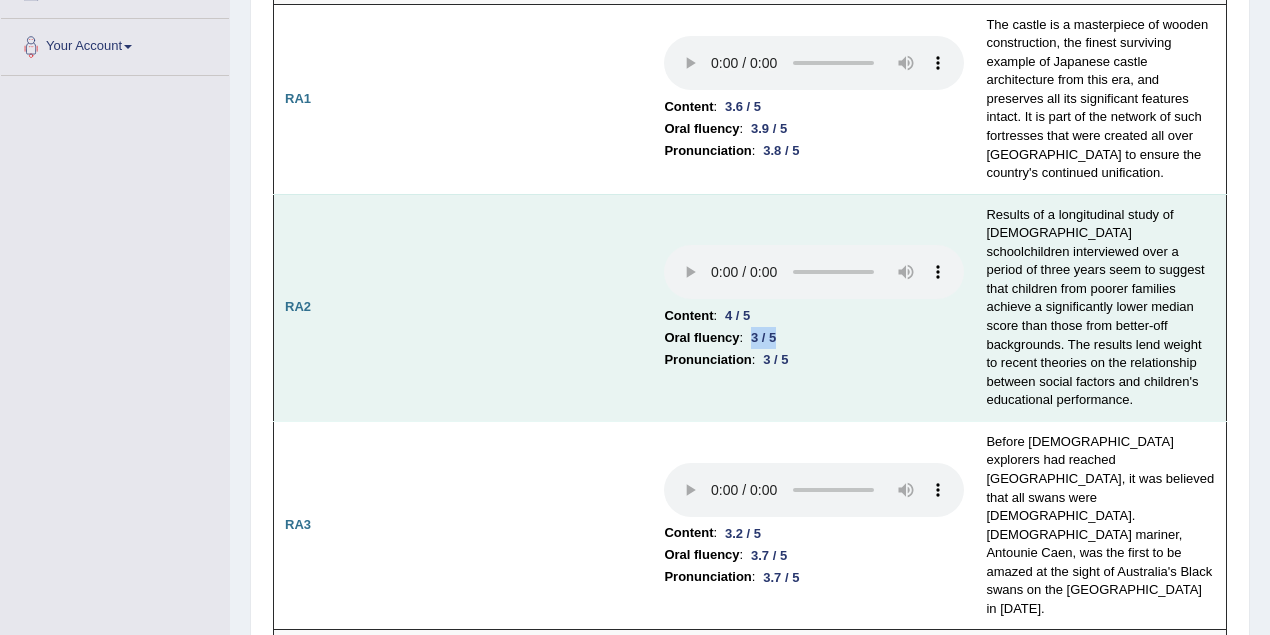 drag, startPoint x: 749, startPoint y: 323, endPoint x: 784, endPoint y: 326, distance: 35.128338 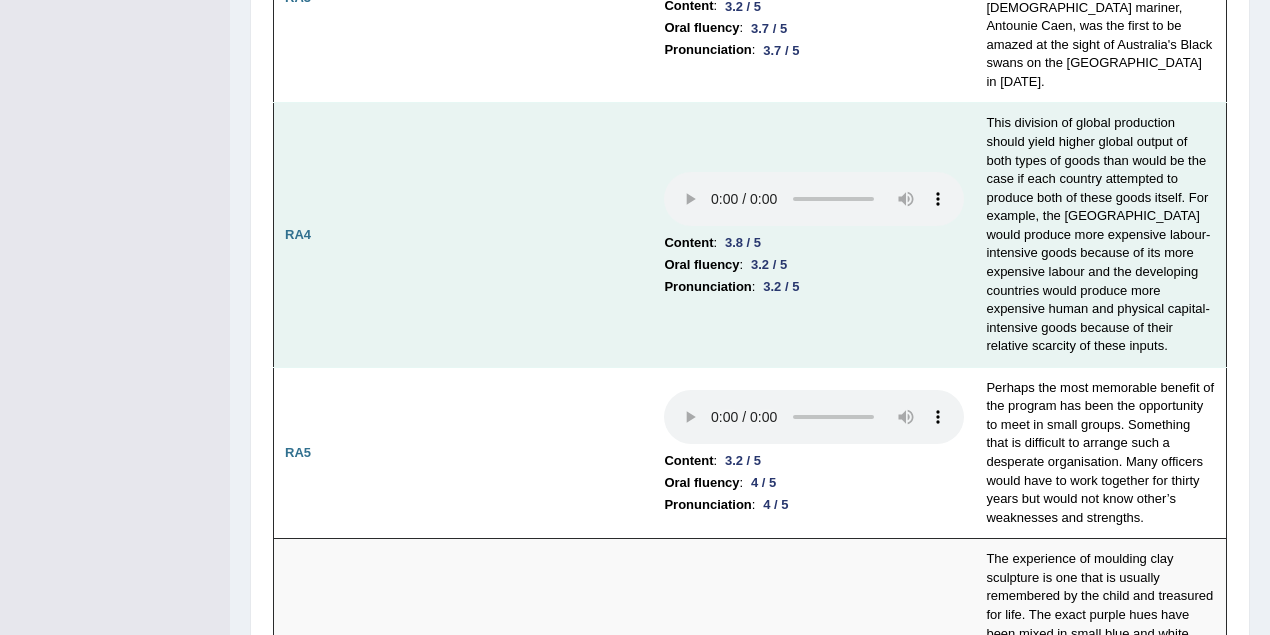 scroll, scrollTop: 955, scrollLeft: 0, axis: vertical 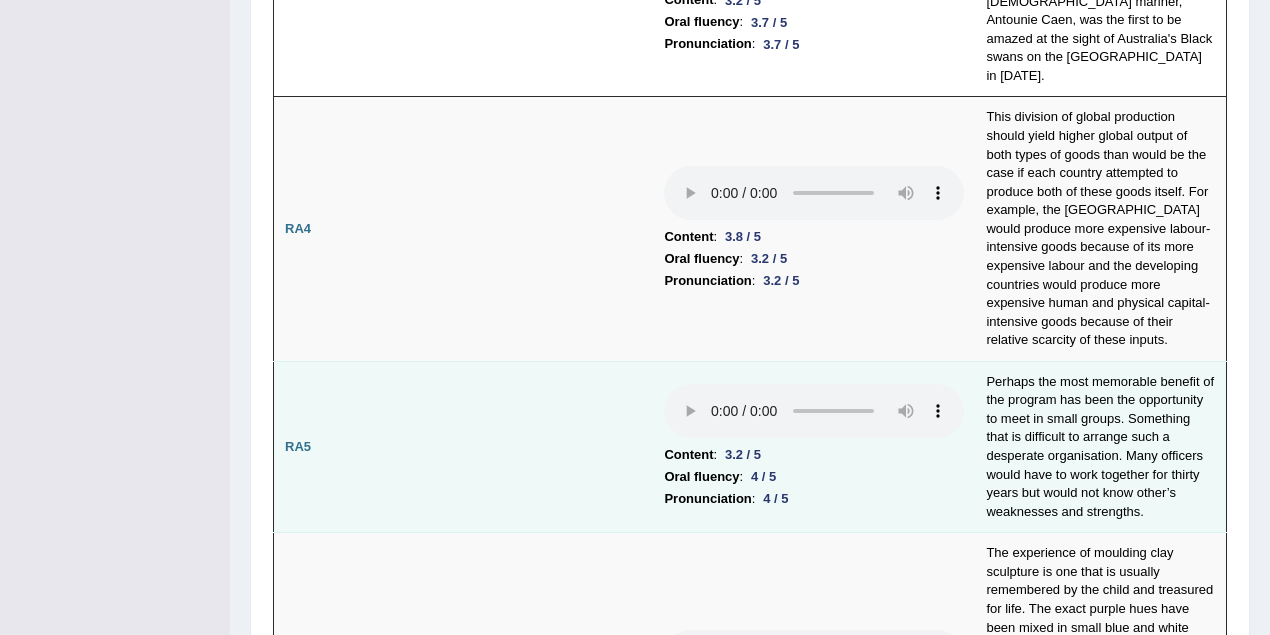 type 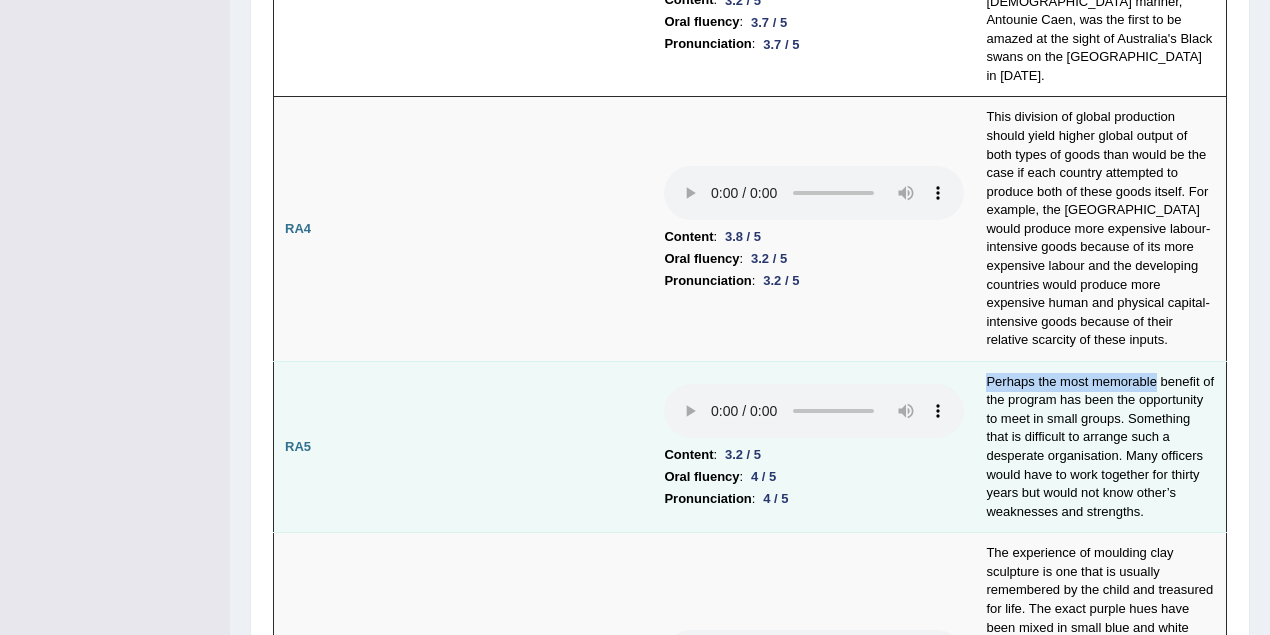 drag, startPoint x: 983, startPoint y: 295, endPoint x: 1154, endPoint y: 287, distance: 171.18703 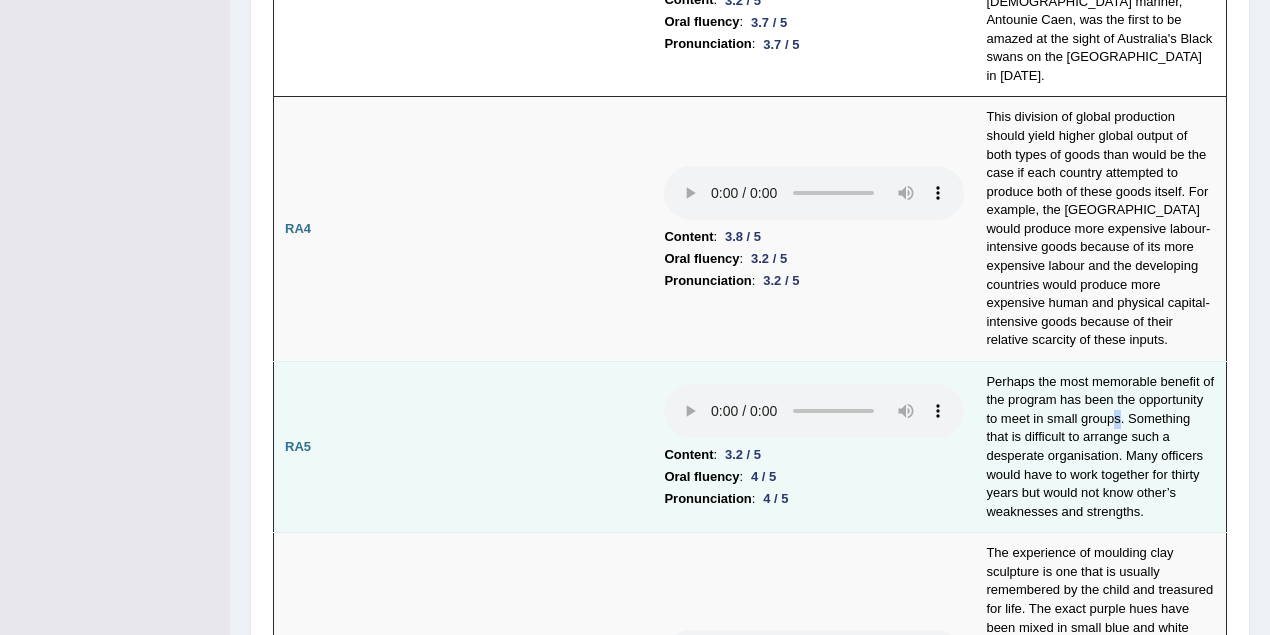 click on "Perhaps the most memorable benefit of the program has been the opportunity to meet in small groups. Something that is difficult to arrange such a desperate organisation. Many officers would have to work together for thirty years but would not know other’s weaknesses and strengths." at bounding box center (1100, 447) 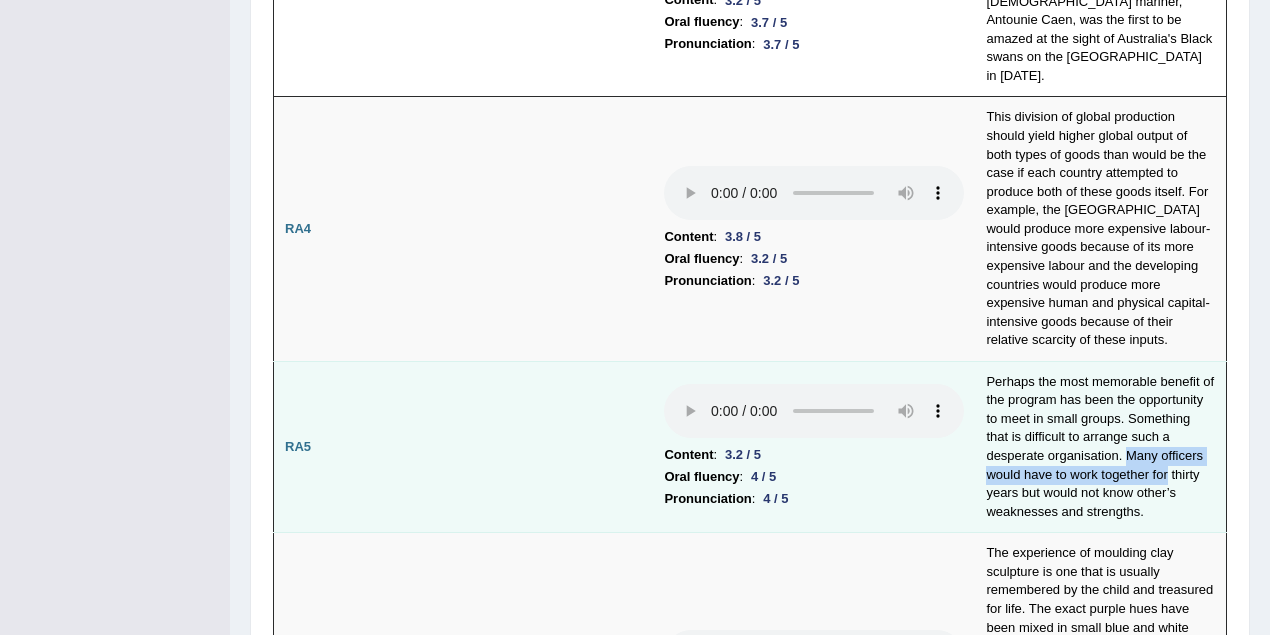 drag, startPoint x: 1062, startPoint y: 374, endPoint x: 1098, endPoint y: 390, distance: 39.39543 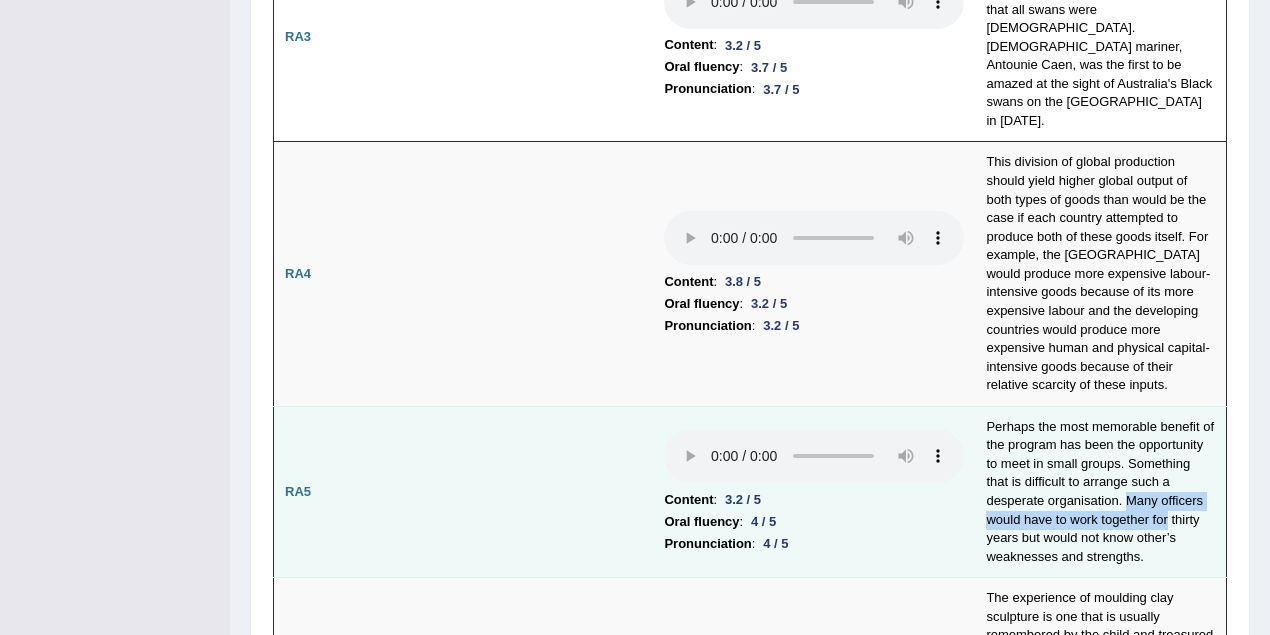 scroll, scrollTop: 933, scrollLeft: 0, axis: vertical 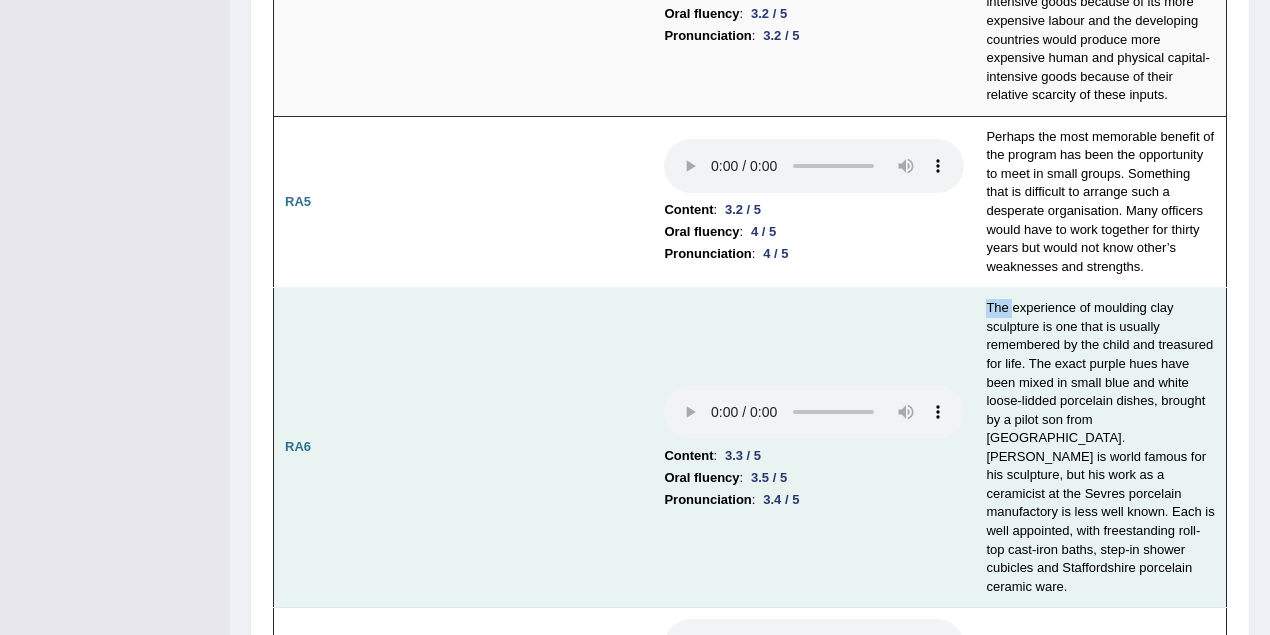 drag, startPoint x: 984, startPoint y: 226, endPoint x: 1014, endPoint y: 226, distance: 30 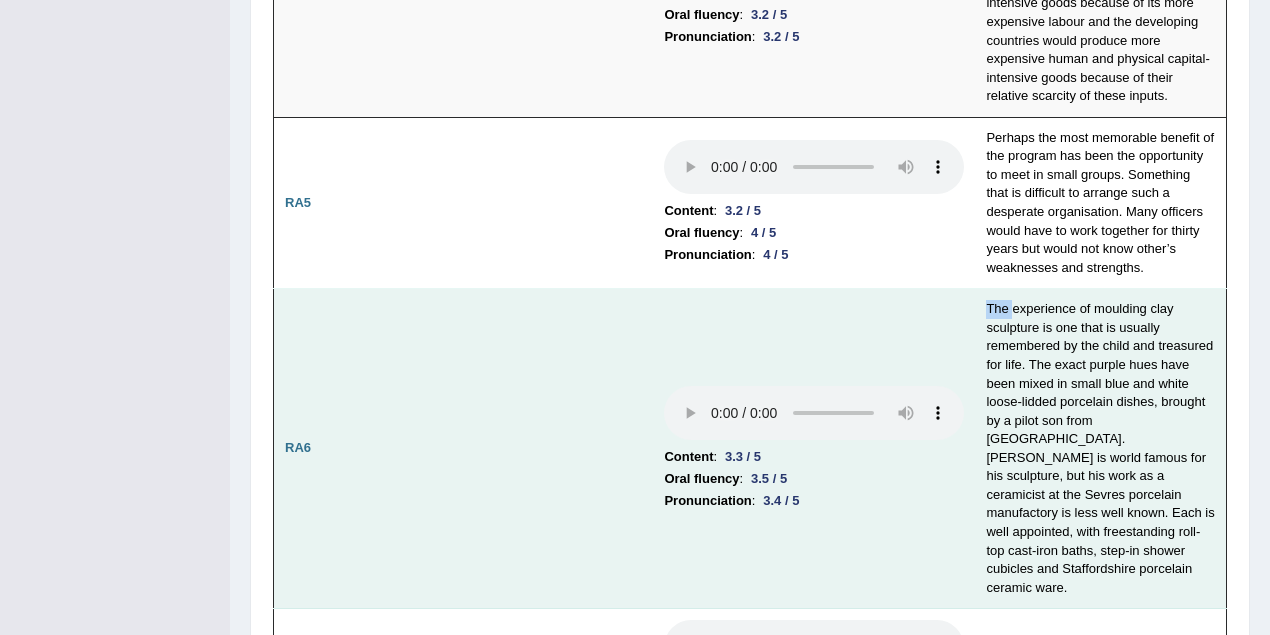 scroll, scrollTop: 1200, scrollLeft: 0, axis: vertical 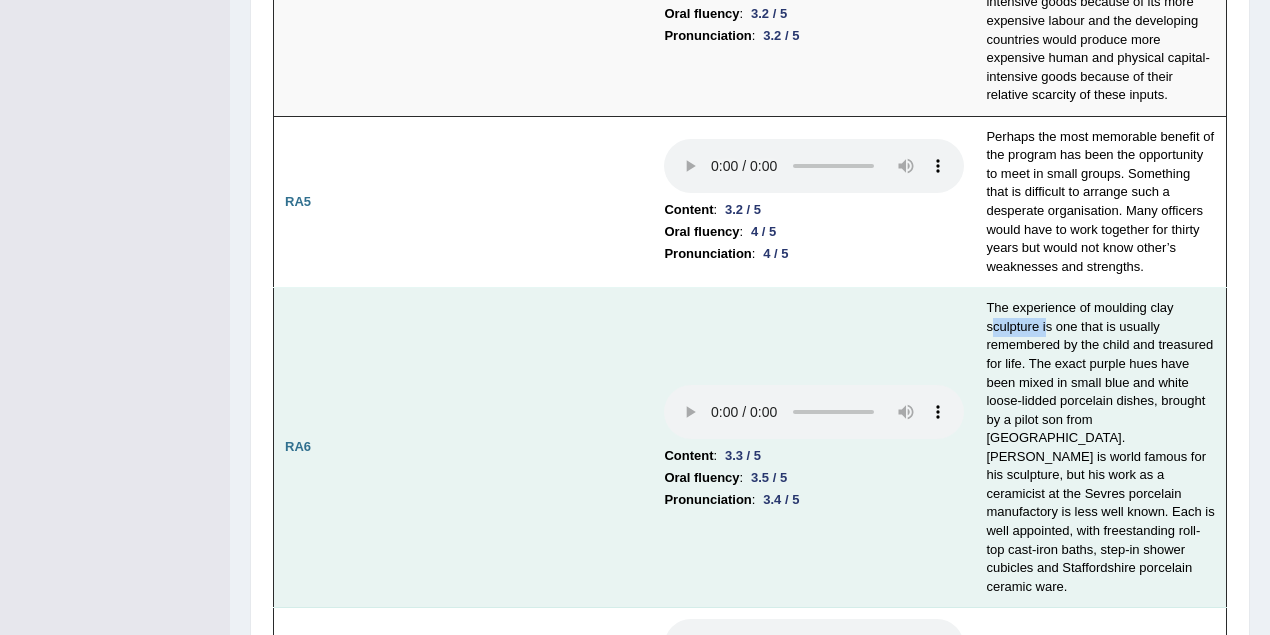 drag, startPoint x: 992, startPoint y: 242, endPoint x: 1044, endPoint y: 242, distance: 52 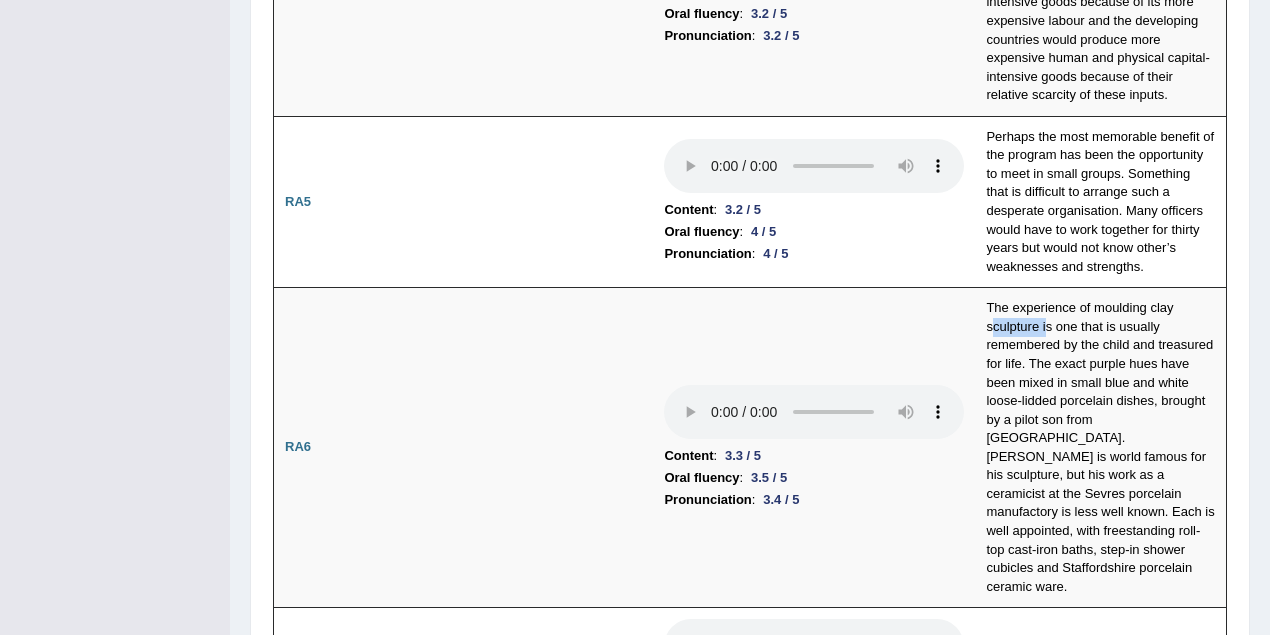 scroll, scrollTop: 1266, scrollLeft: 0, axis: vertical 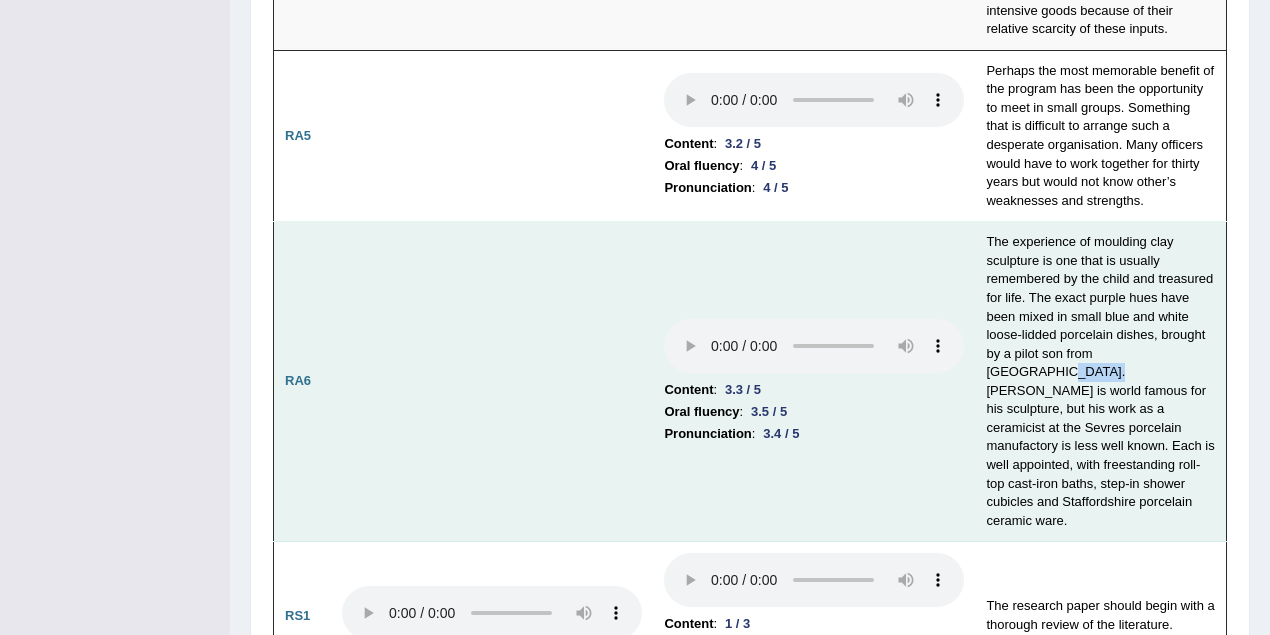 drag, startPoint x: 1171, startPoint y: 272, endPoint x: 1215, endPoint y: 266, distance: 44.407207 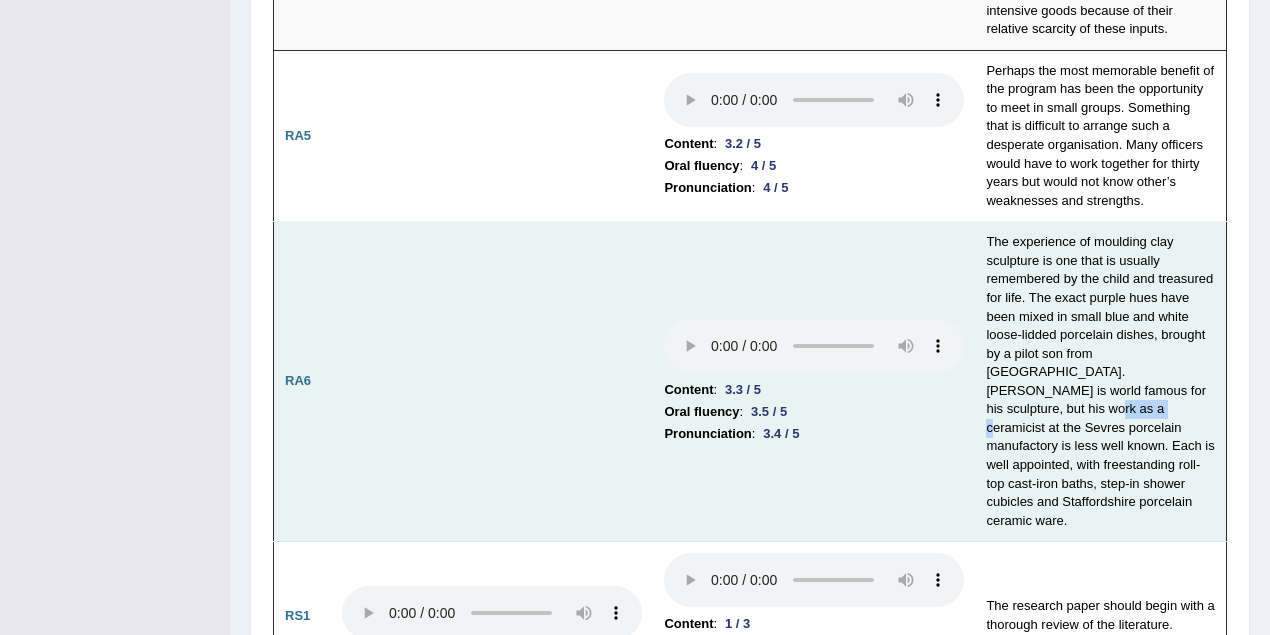drag, startPoint x: 1098, startPoint y: 305, endPoint x: 1142, endPoint y: 307, distance: 44.04543 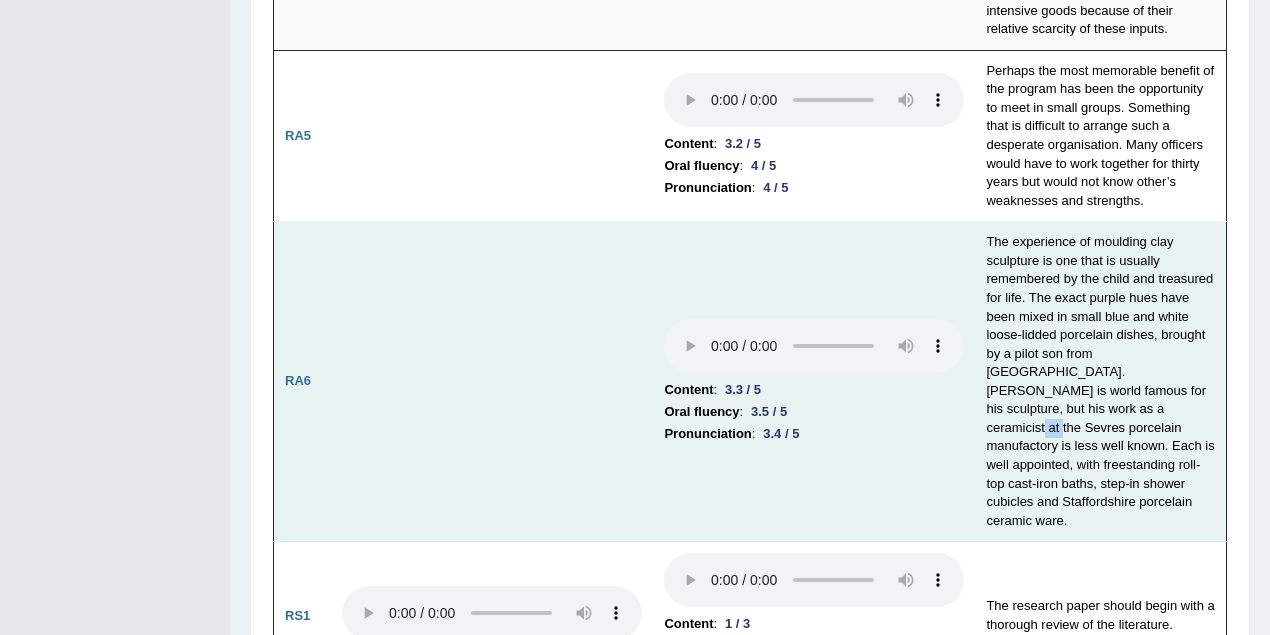 drag, startPoint x: 990, startPoint y: 325, endPoint x: 1015, endPoint y: 322, distance: 25.179358 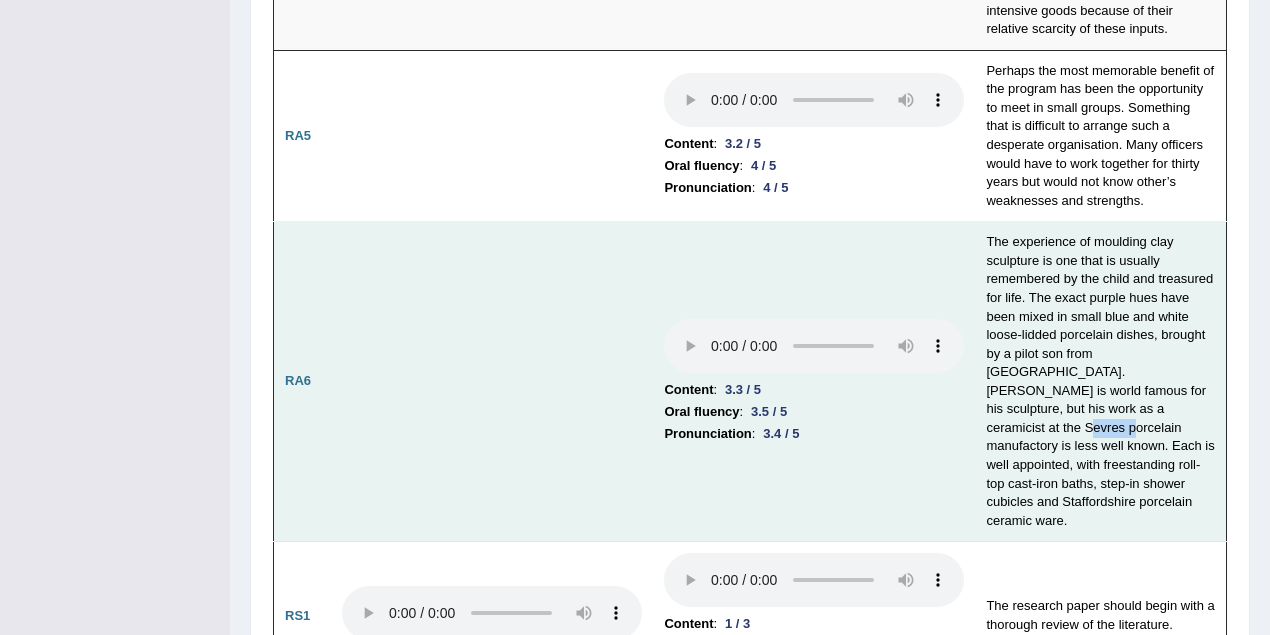 drag, startPoint x: 1040, startPoint y: 331, endPoint x: 1084, endPoint y: 325, distance: 44.407207 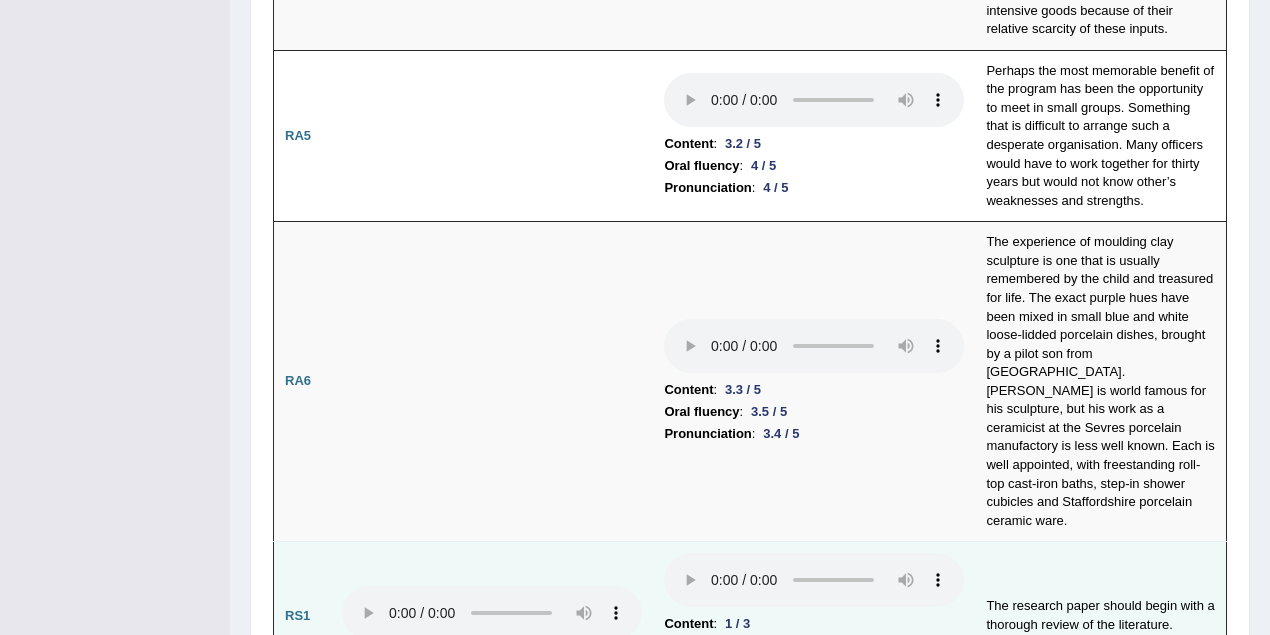 drag, startPoint x: 1083, startPoint y: 432, endPoint x: 1063, endPoint y: 407, distance: 32.01562 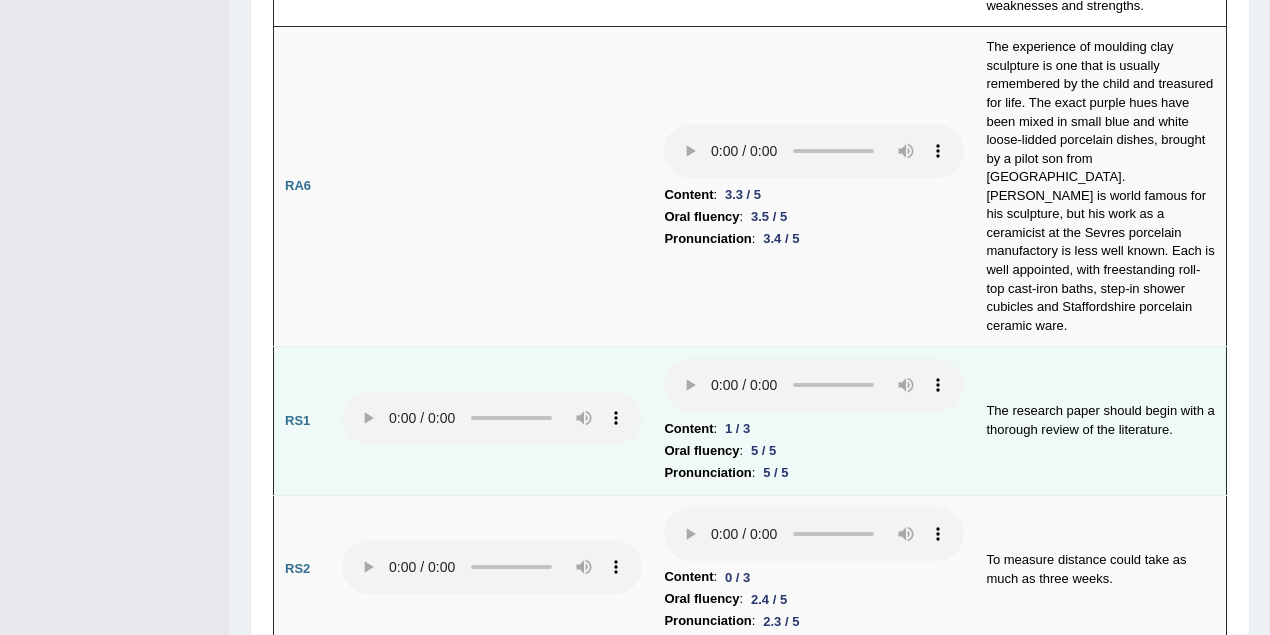 scroll, scrollTop: 1533, scrollLeft: 0, axis: vertical 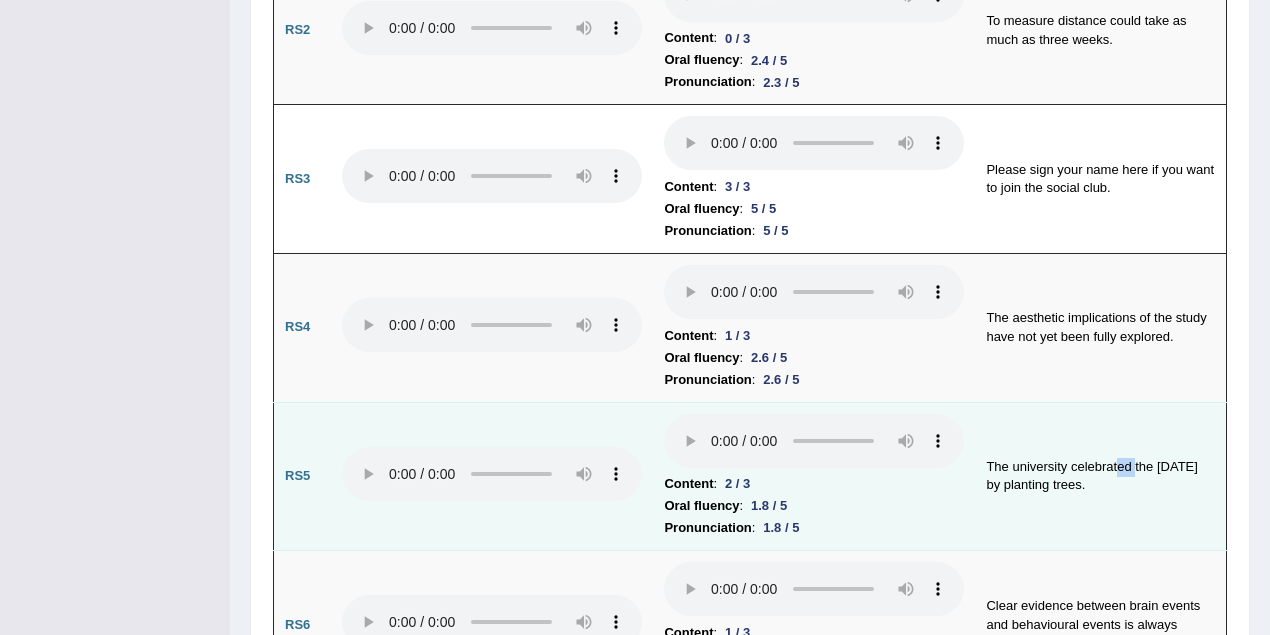drag, startPoint x: 1120, startPoint y: 340, endPoint x: 1133, endPoint y: 338, distance: 13.152946 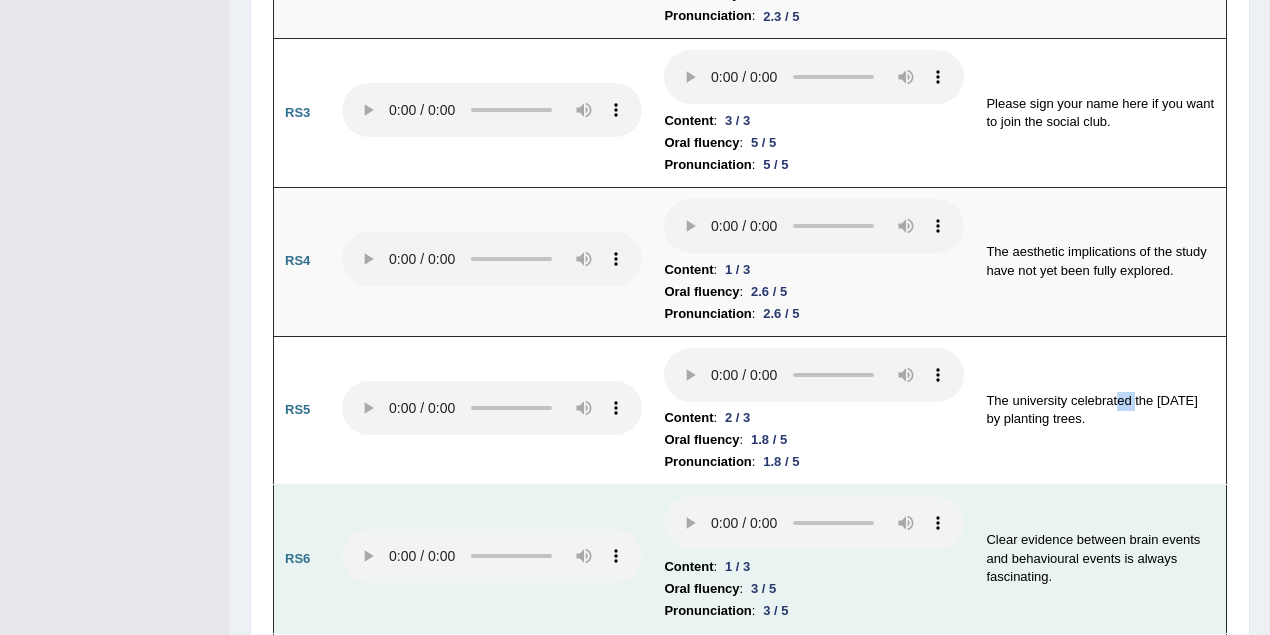 scroll, scrollTop: 2133, scrollLeft: 0, axis: vertical 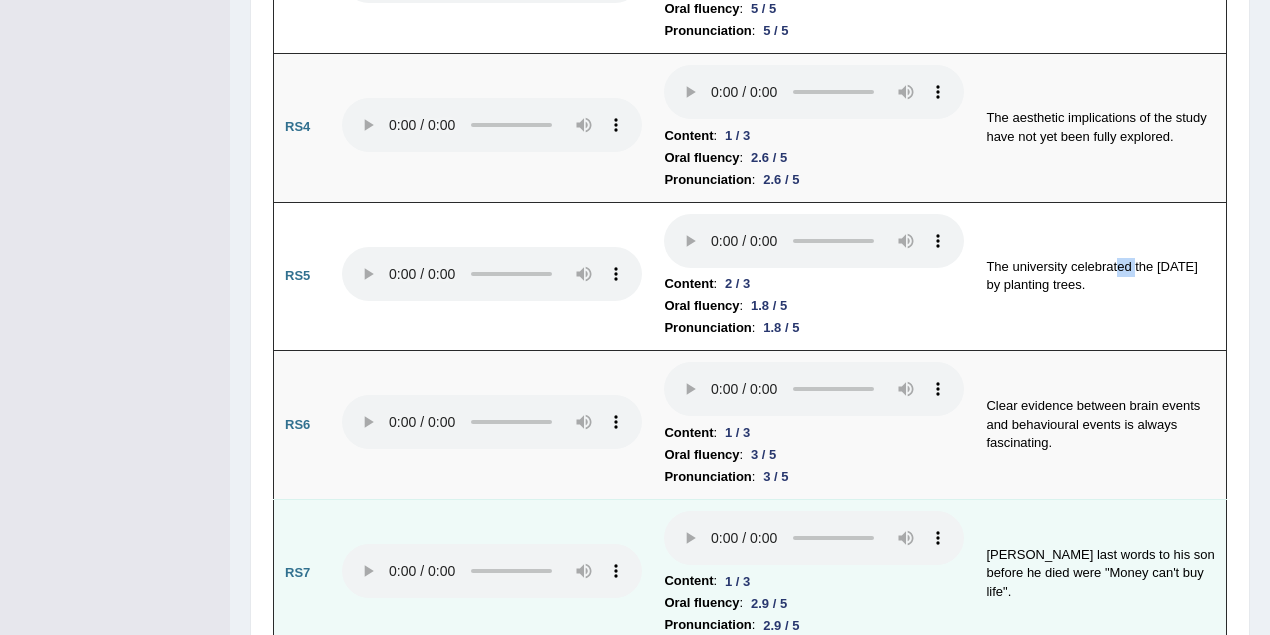 type 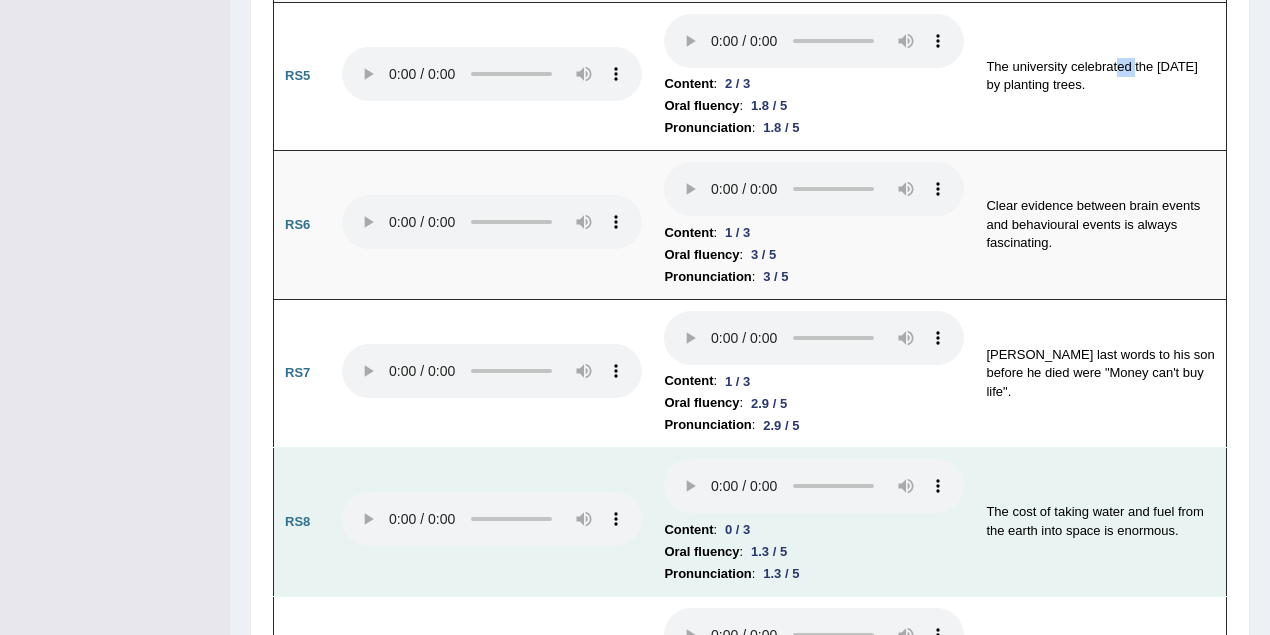 scroll, scrollTop: 2533, scrollLeft: 0, axis: vertical 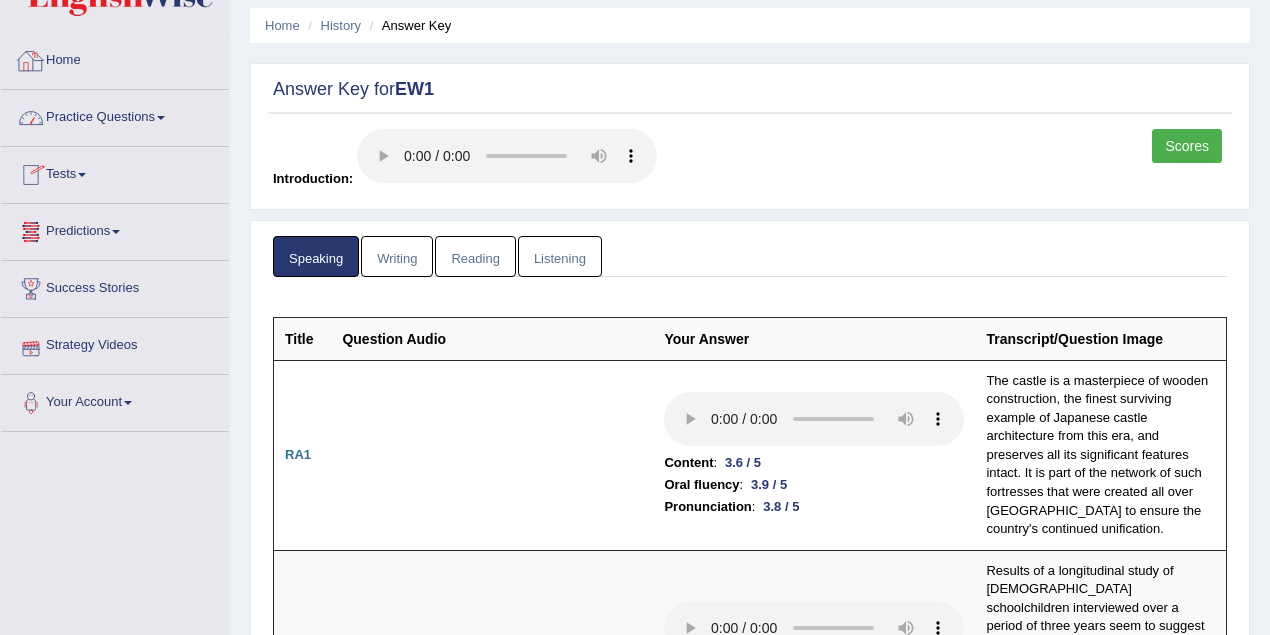 click on "Practice Questions" at bounding box center [115, 115] 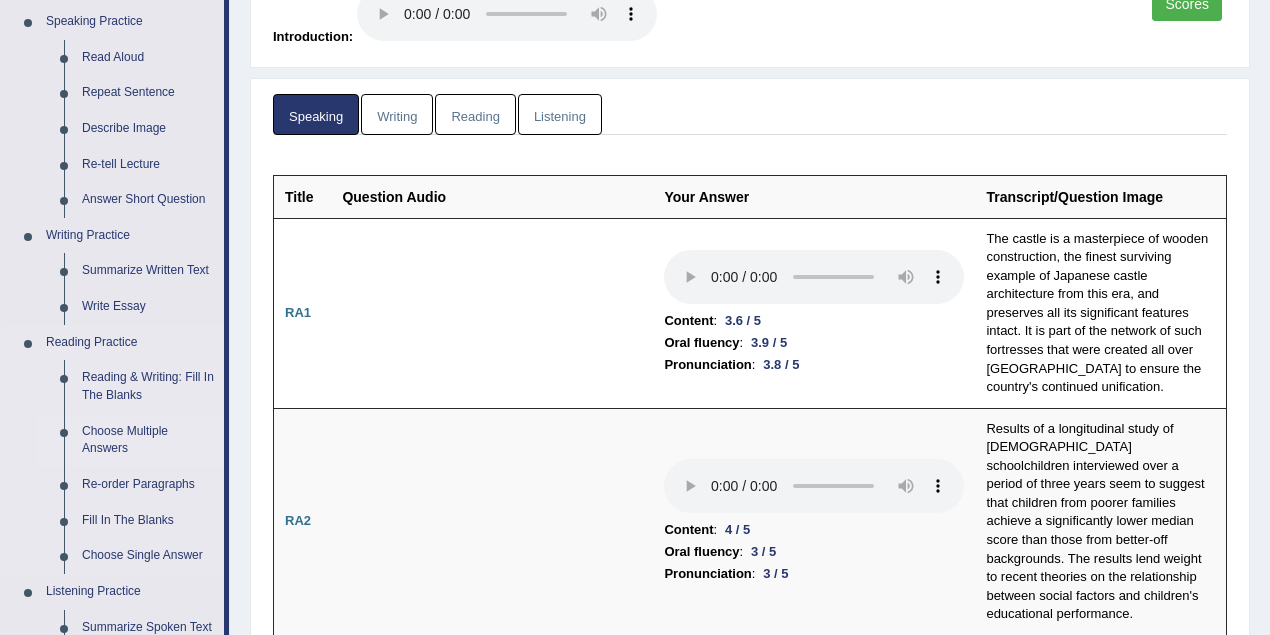 scroll, scrollTop: 333, scrollLeft: 0, axis: vertical 